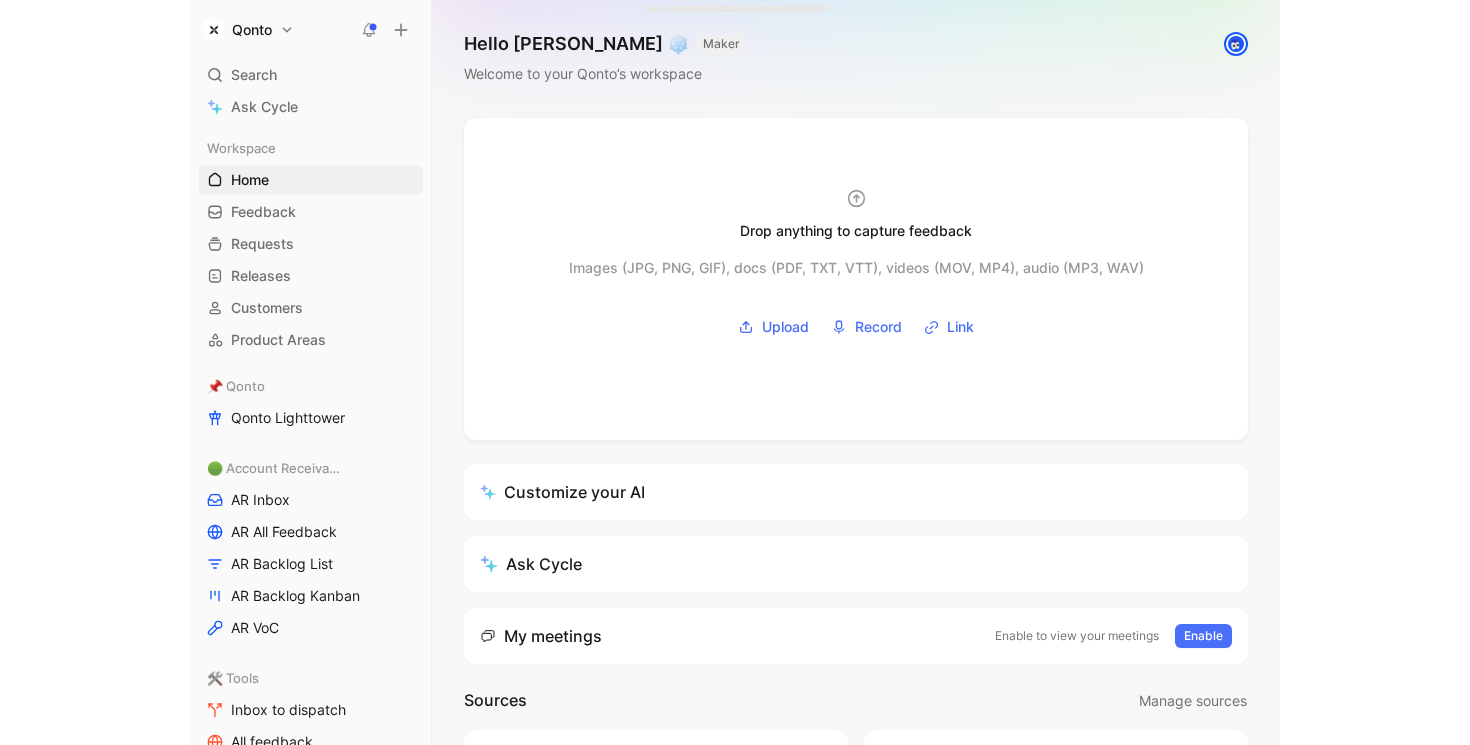 scroll, scrollTop: 0, scrollLeft: 0, axis: both 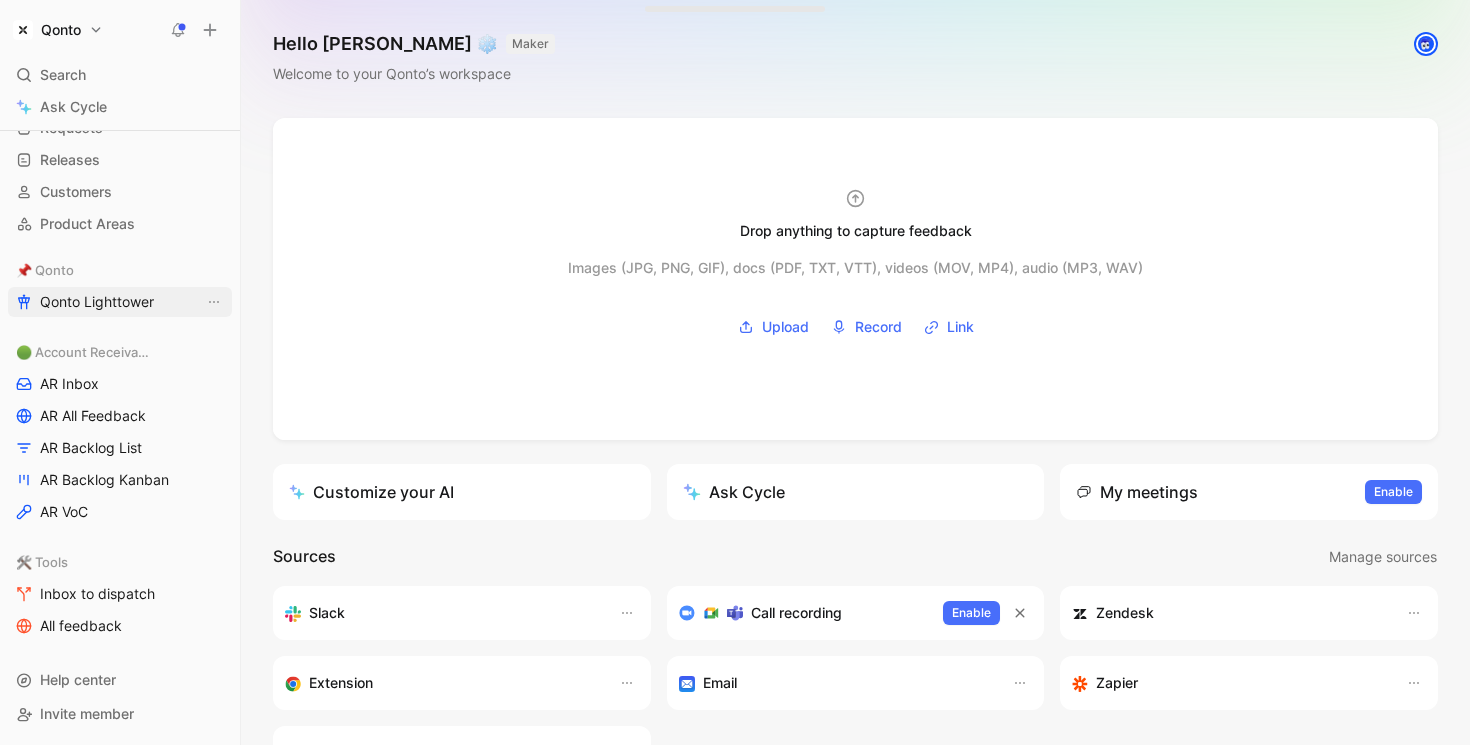 click on "Qonto Lighttower" at bounding box center [97, 302] 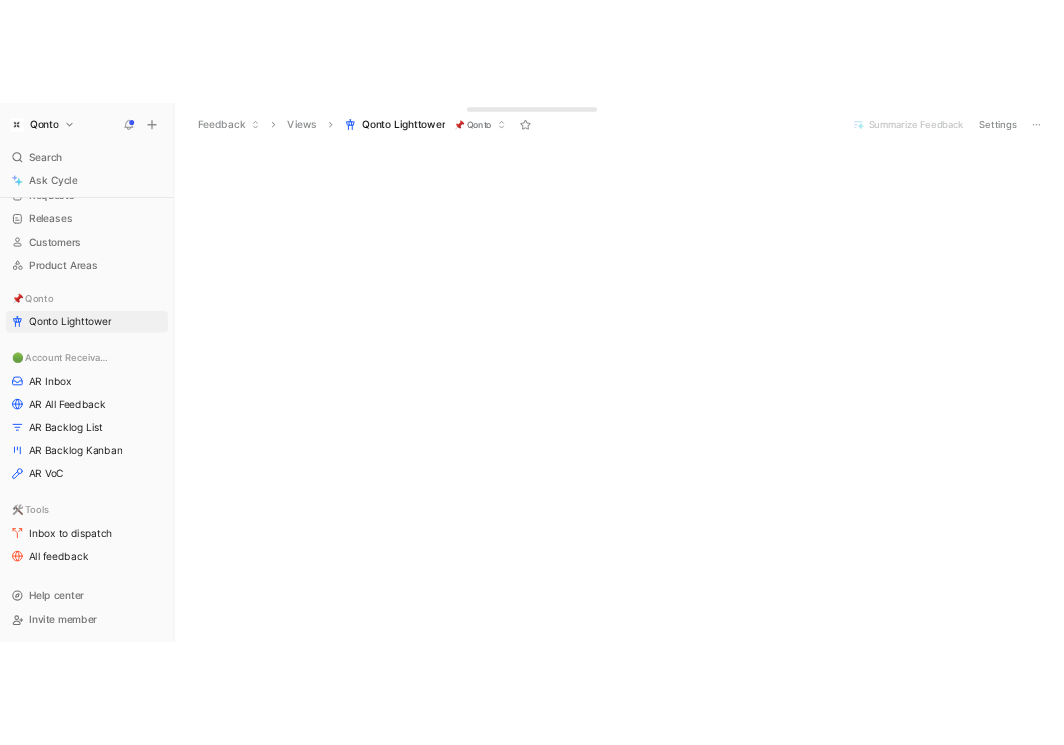scroll, scrollTop: 124, scrollLeft: 0, axis: vertical 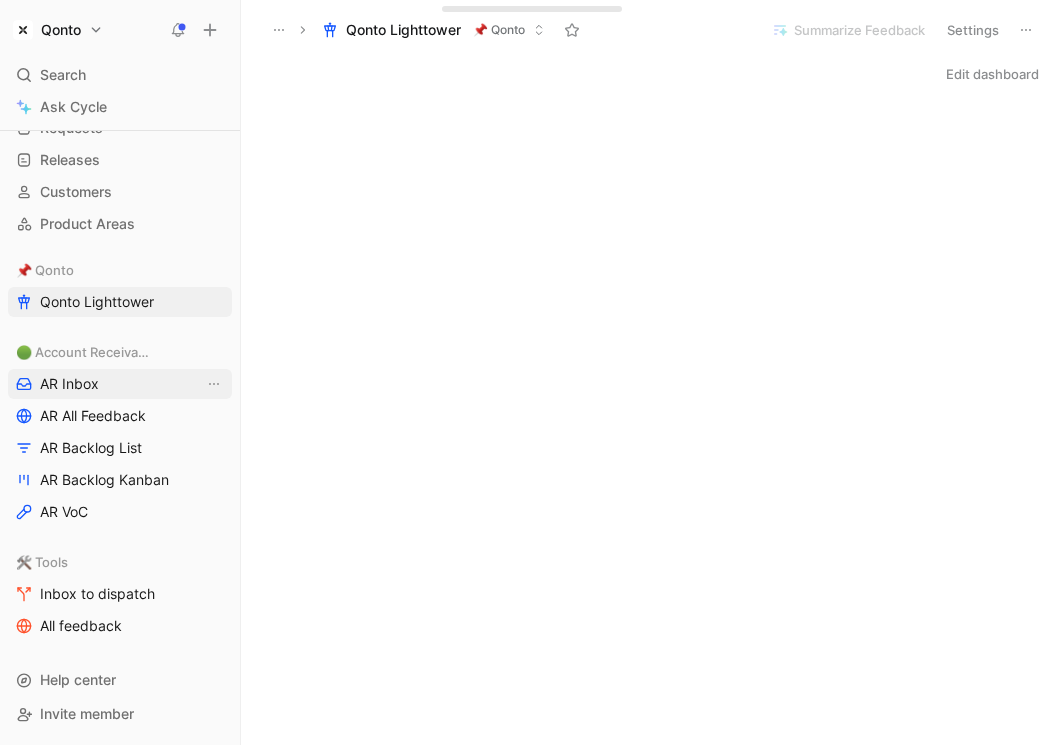 click on "AR Inbox" at bounding box center [69, 384] 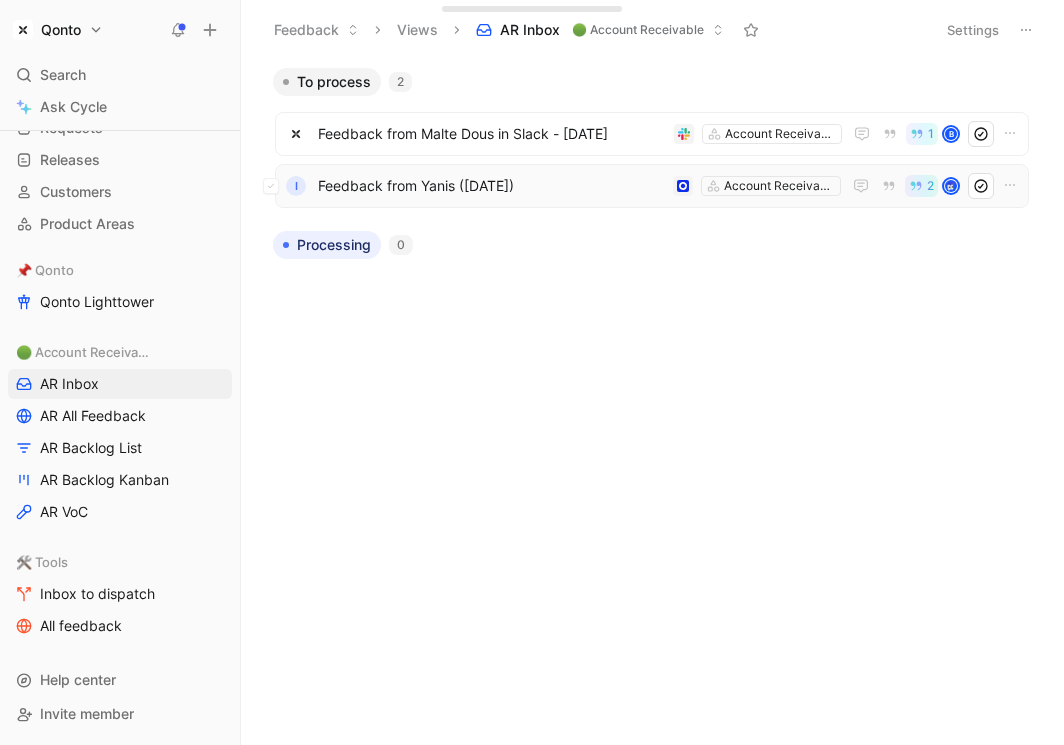 click on "Feedback from Yanis ([DATE])" at bounding box center [491, 186] 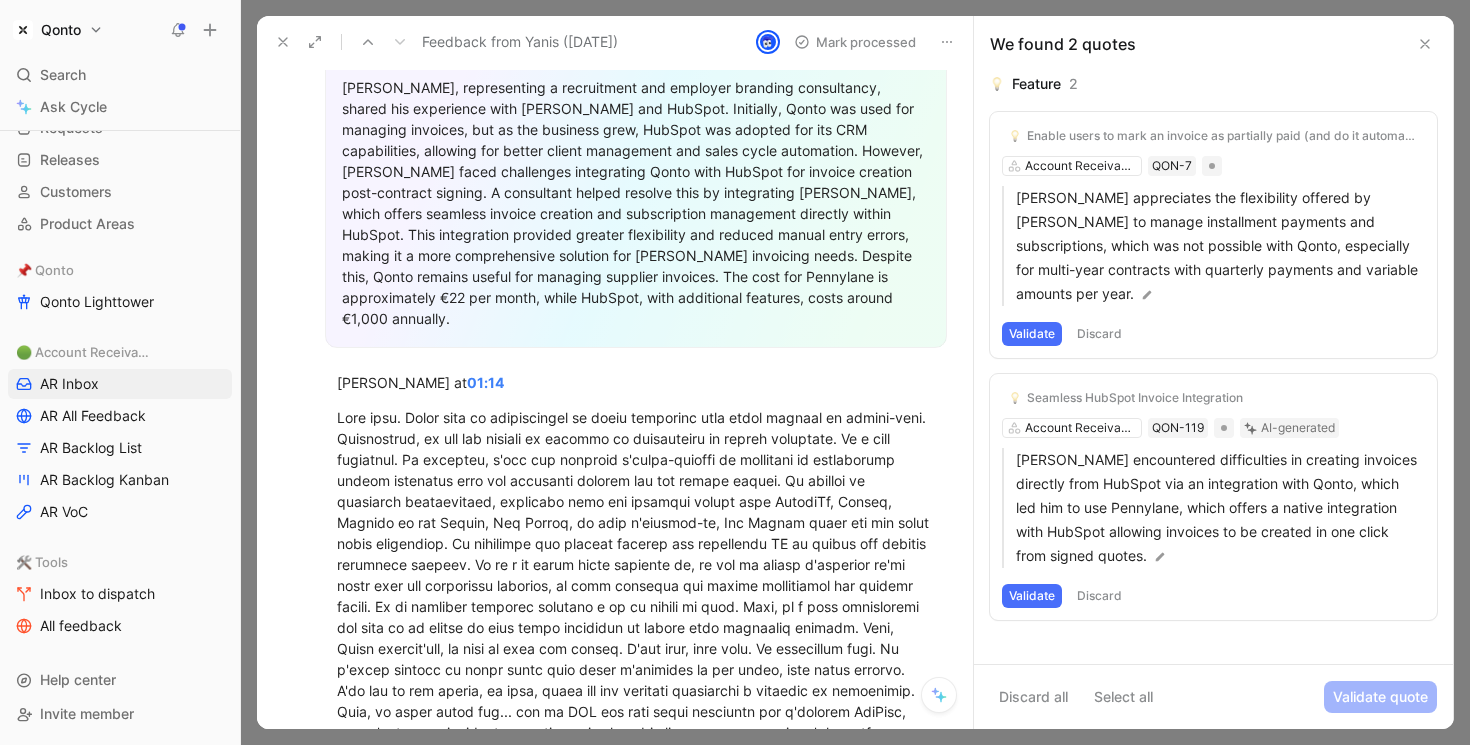 scroll, scrollTop: 0, scrollLeft: 0, axis: both 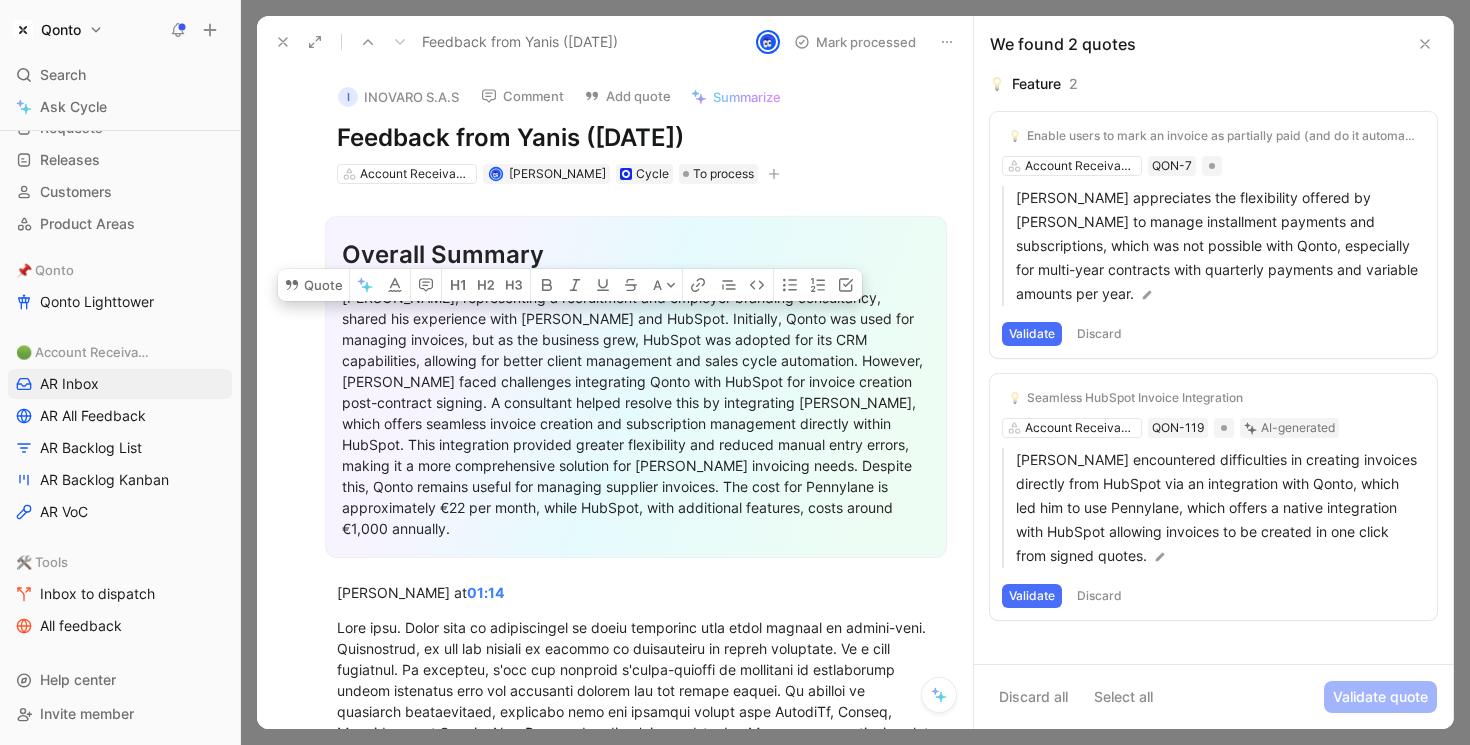 drag, startPoint x: 366, startPoint y: 303, endPoint x: 775, endPoint y: 510, distance: 458.39938 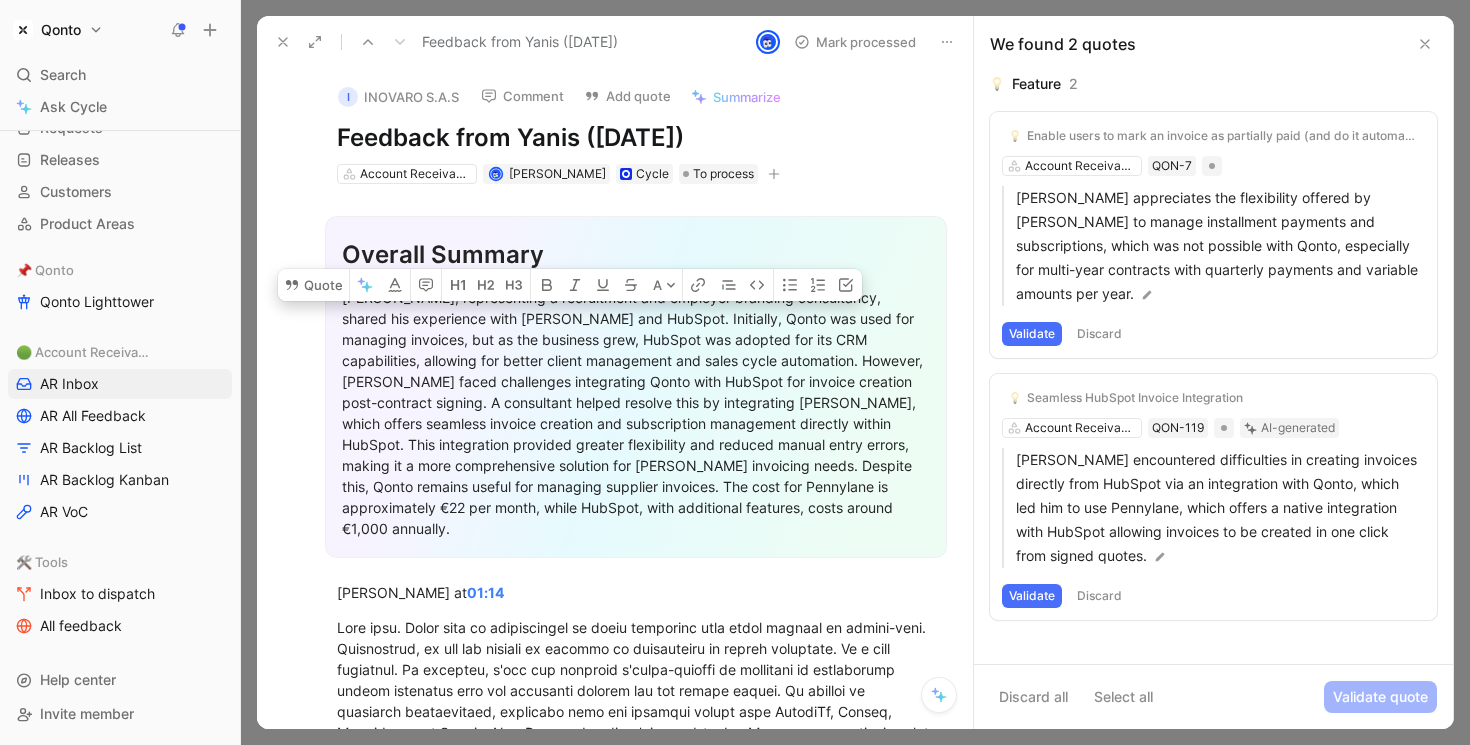 click on "[PERSON_NAME], representing a recruitment and employer branding consultancy, shared his experience with [PERSON_NAME] and HubSpot. Initially, Qonto was used for managing invoices, but as the business grew, HubSpot was adopted for its CRM capabilities, allowing for better client management and sales cycle automation. However, [PERSON_NAME] faced challenges integrating Qonto with HubSpot for invoice creation post-contract signing. A consultant helped resolve this by integrating [PERSON_NAME], which offers seamless invoice creation and subscription management directly within HubSpot. This integration provided greater flexibility and reduced manual entry errors, making it a more comprehensive solution for [PERSON_NAME] invoicing needs. Despite this, Qonto remains useful for managing supplier invoices. The cost for Pennylane is approximately €22 per month, while HubSpot, with additional features, costs around €1,000 annually." at bounding box center (636, 413) 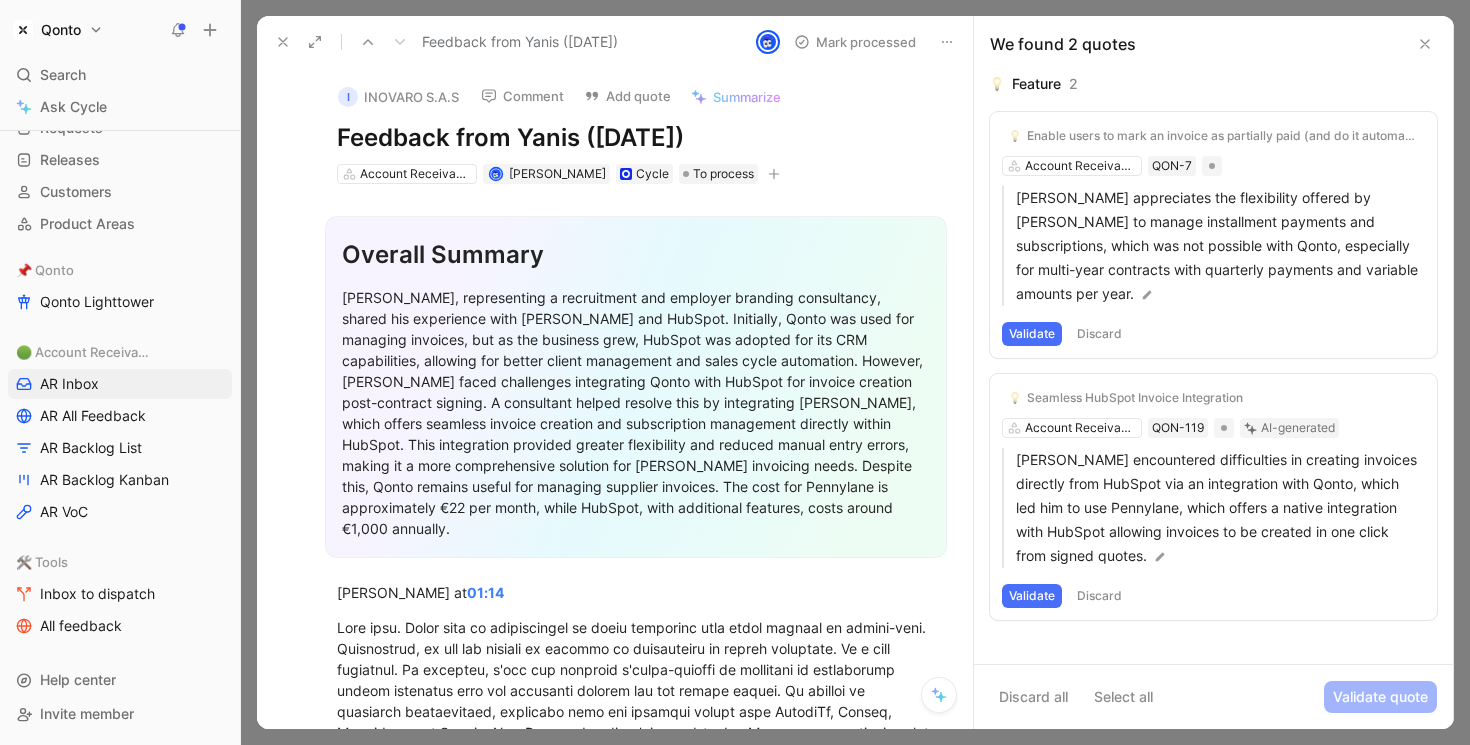 drag, startPoint x: 377, startPoint y: 298, endPoint x: 581, endPoint y: 407, distance: 231.29419 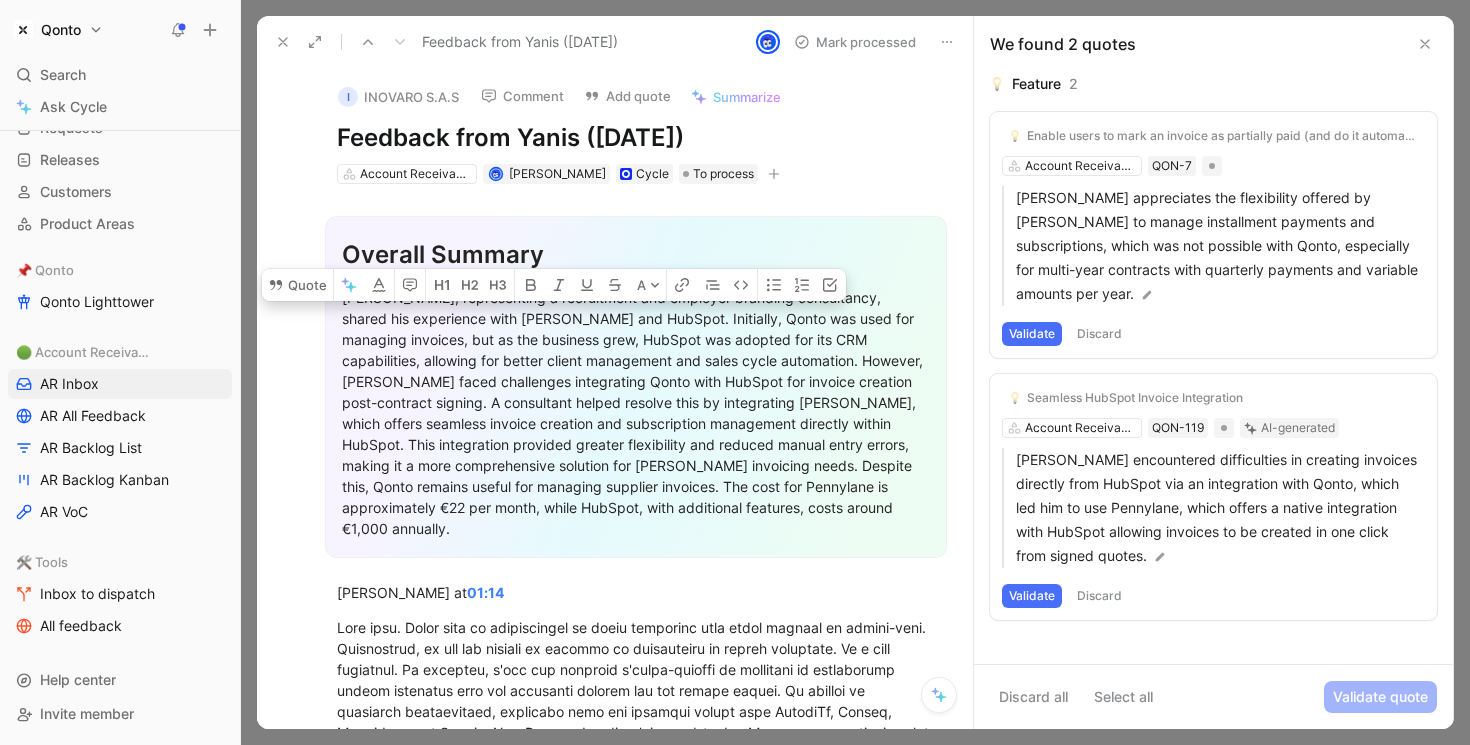 click on "[PERSON_NAME], representing a recruitment and employer branding consultancy, shared his experience with [PERSON_NAME] and HubSpot. Initially, Qonto was used for managing invoices, but as the business grew, HubSpot was adopted for its CRM capabilities, allowing for better client management and sales cycle automation. However, [PERSON_NAME] faced challenges integrating Qonto with HubSpot for invoice creation post-contract signing. A consultant helped resolve this by integrating [PERSON_NAME], which offers seamless invoice creation and subscription management directly within HubSpot. This integration provided greater flexibility and reduced manual entry errors, making it a more comprehensive solution for [PERSON_NAME] invoicing needs. Despite this, Qonto remains useful for managing supplier invoices. The cost for Pennylane is approximately €22 per month, while HubSpot, with additional features, costs around €1,000 annually." at bounding box center [636, 413] 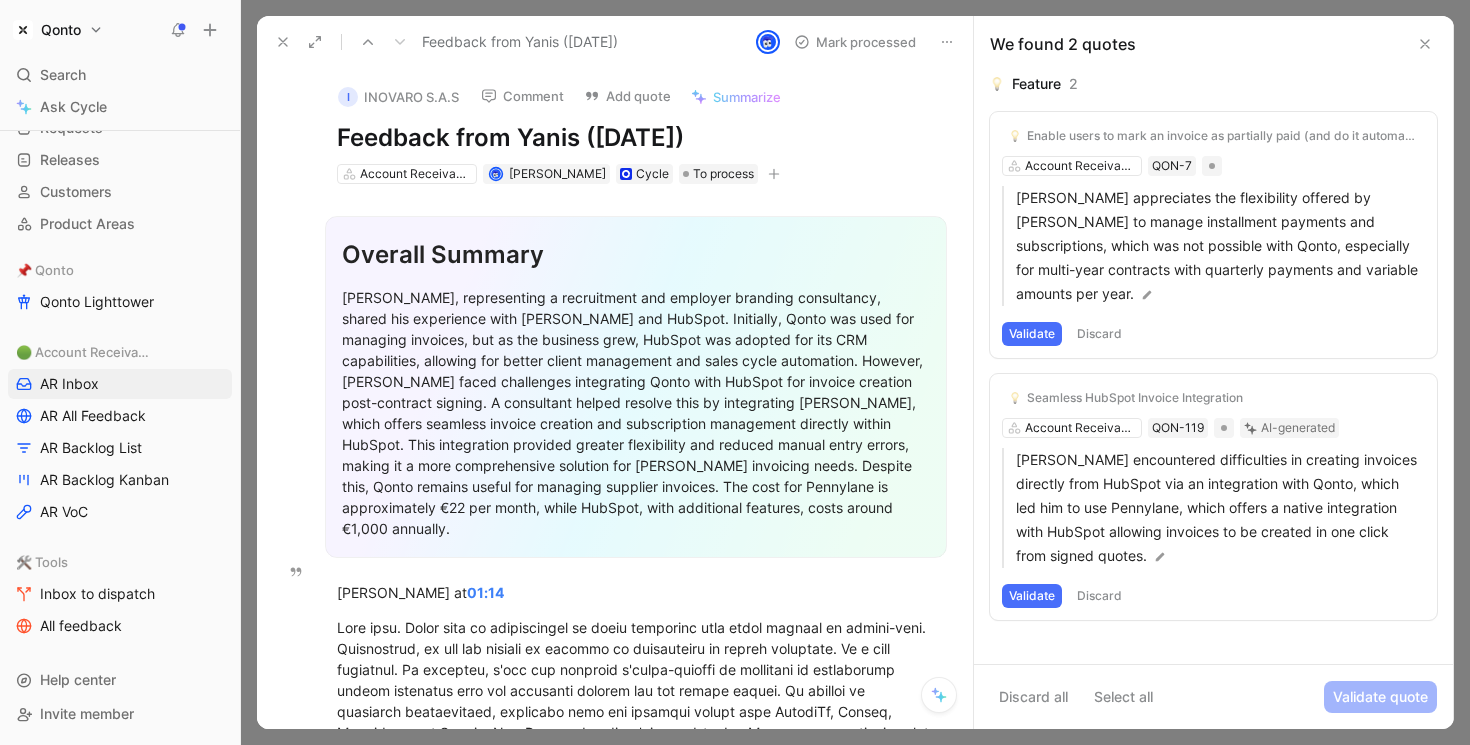 click 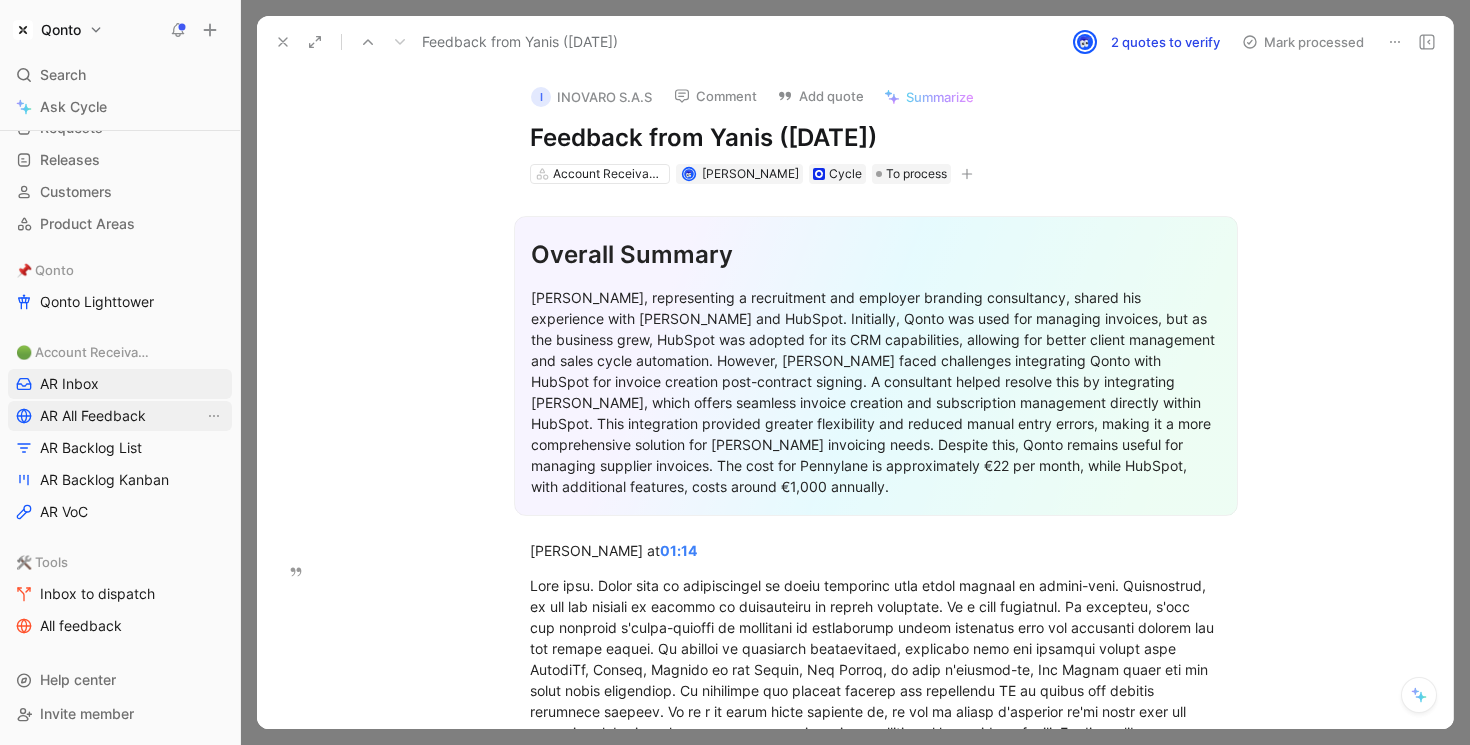 click on "AR All Feedback" at bounding box center [93, 416] 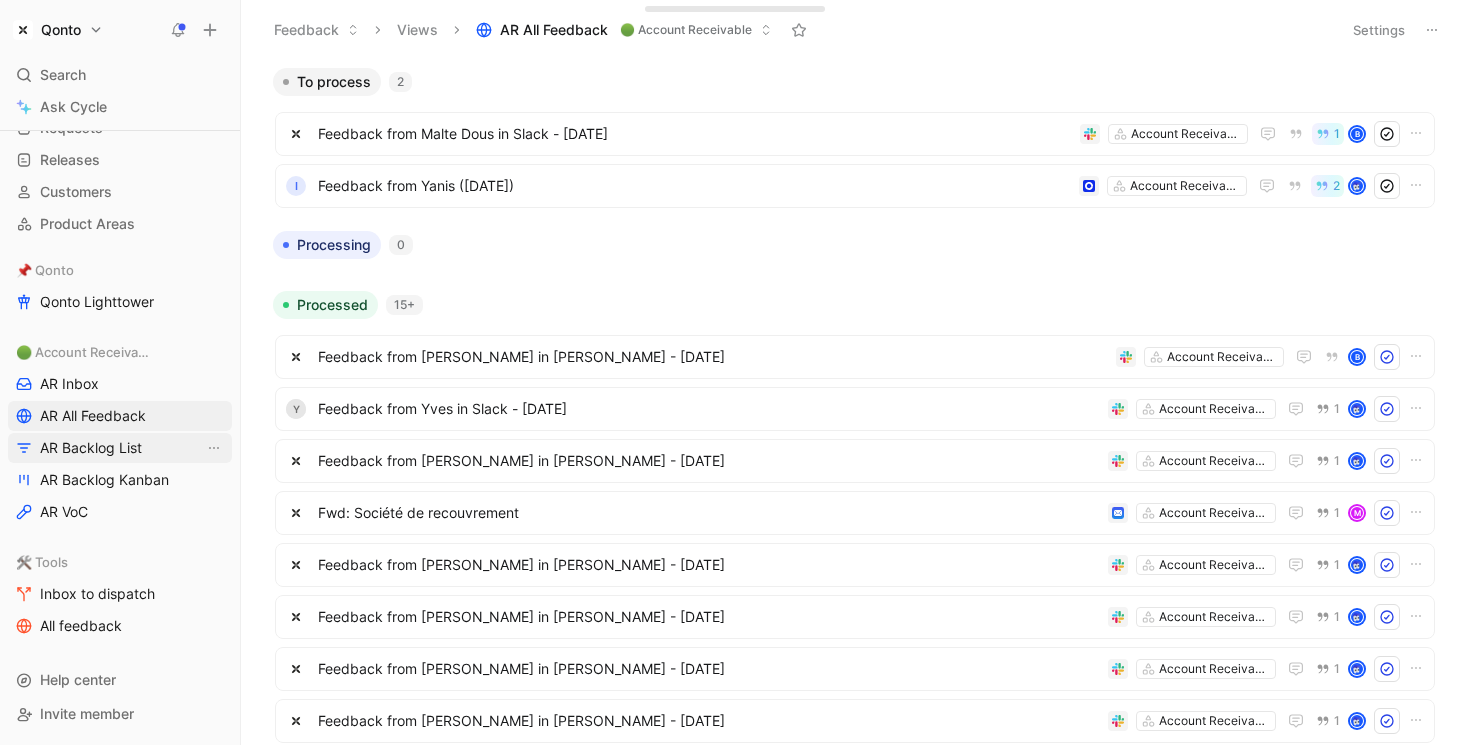 click on "AR Backlog List" at bounding box center [91, 448] 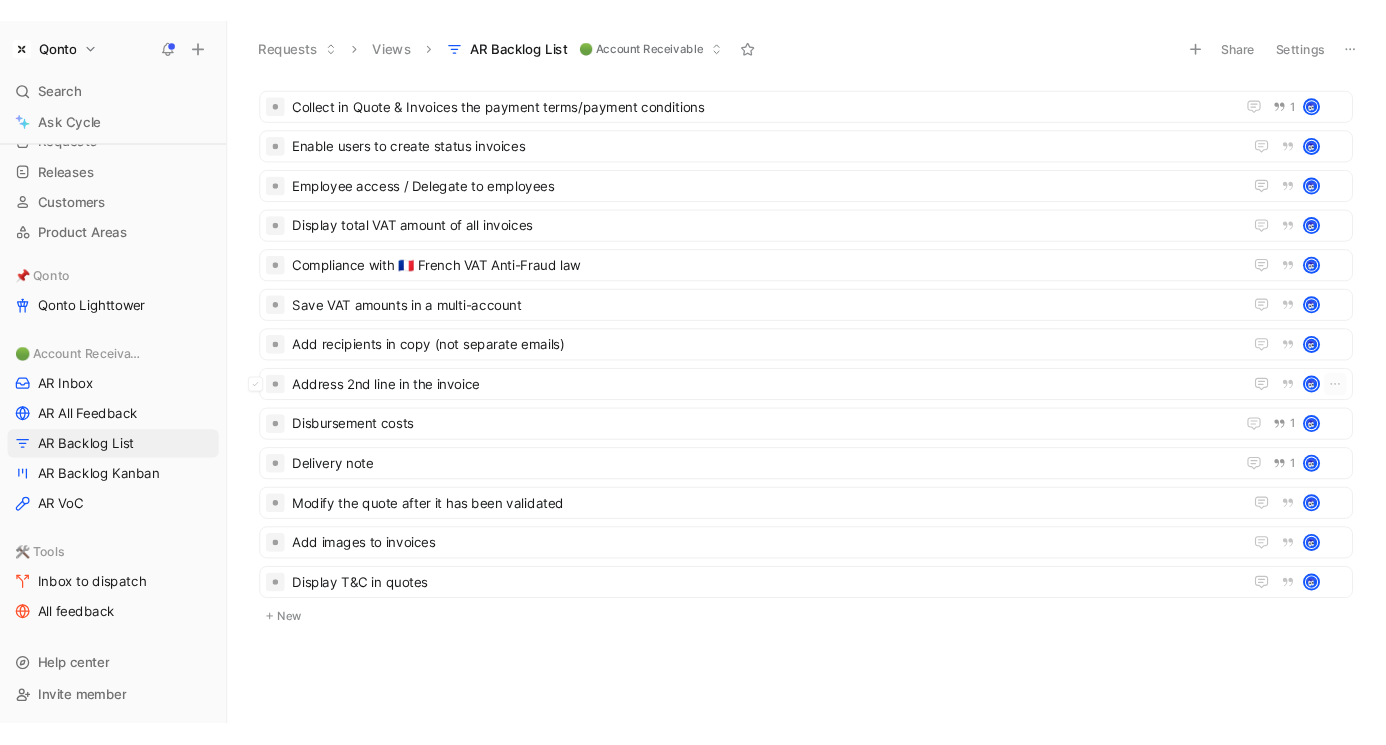 scroll, scrollTop: 8, scrollLeft: 0, axis: vertical 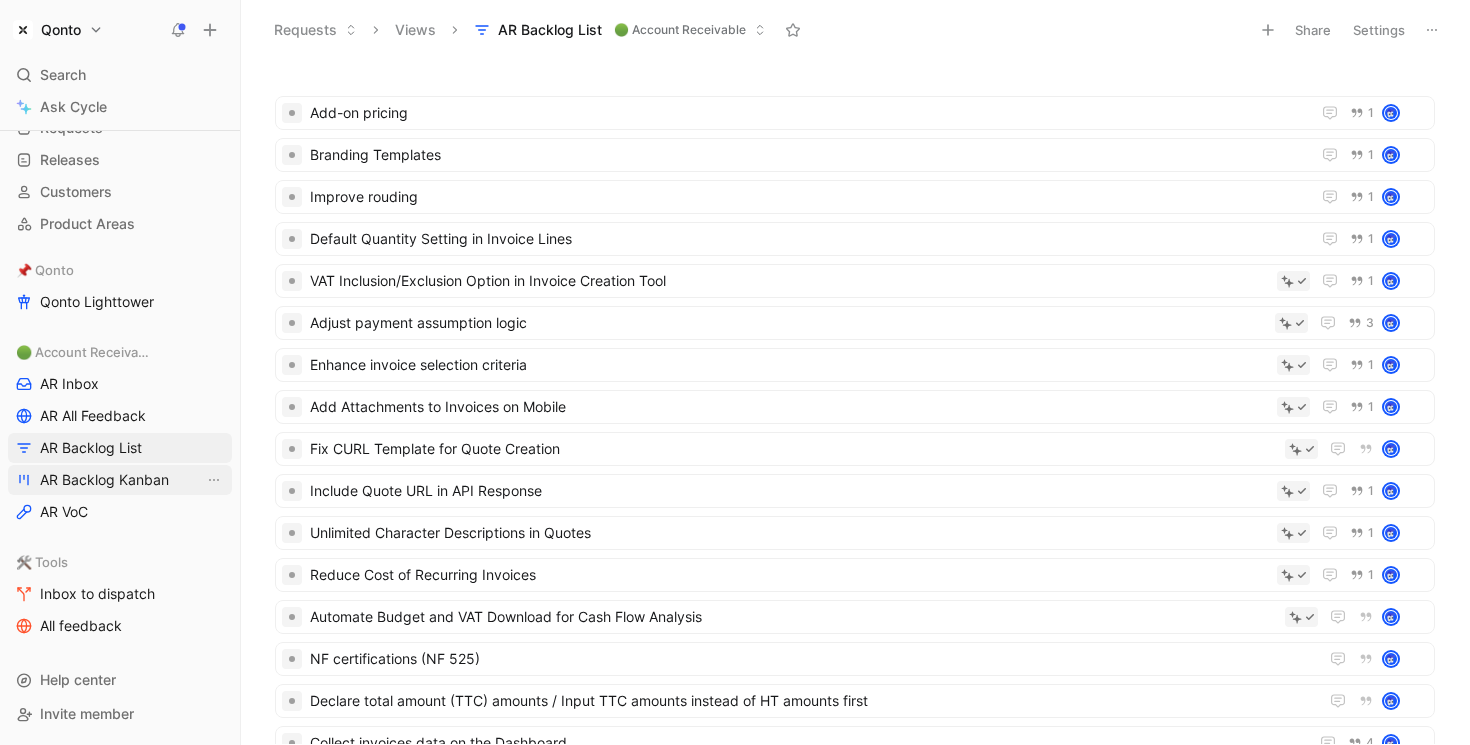 click on "AR Backlog Kanban" at bounding box center (104, 480) 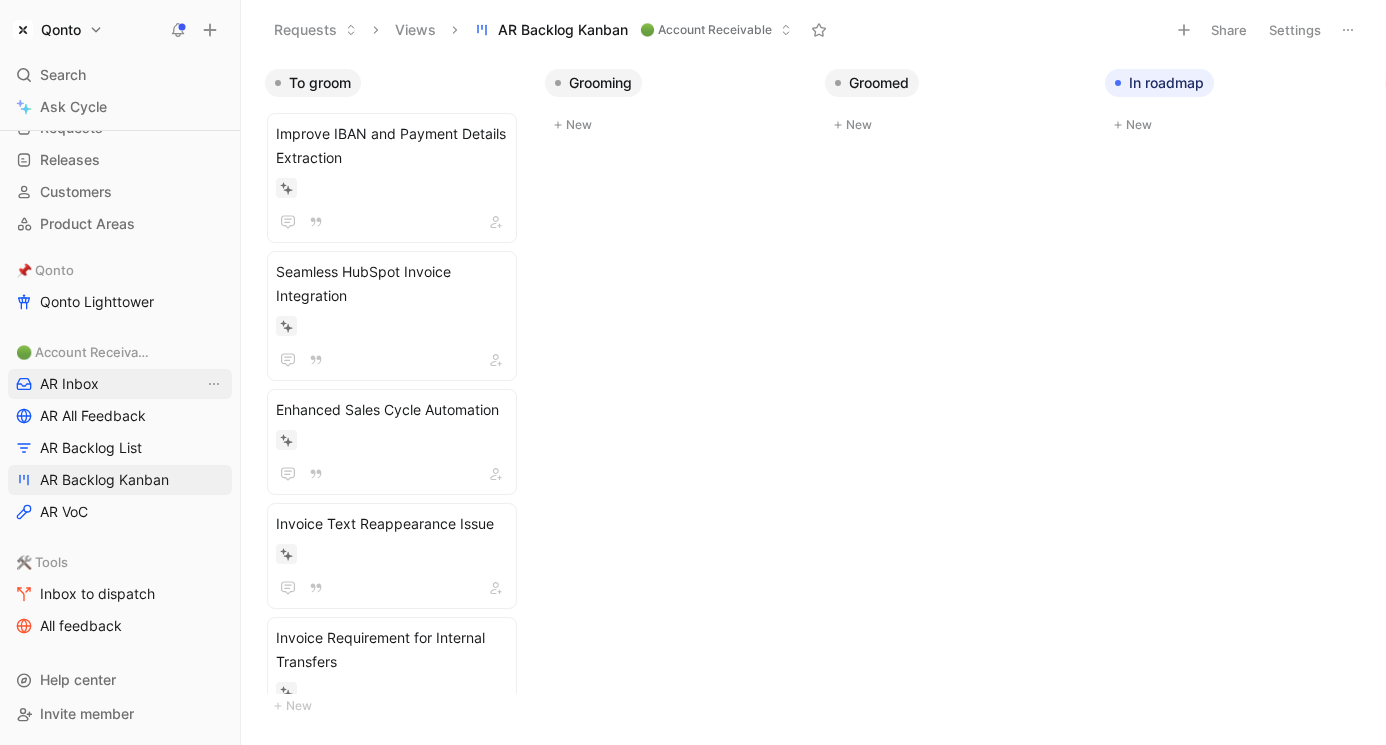 click on "AR Inbox" at bounding box center [120, 384] 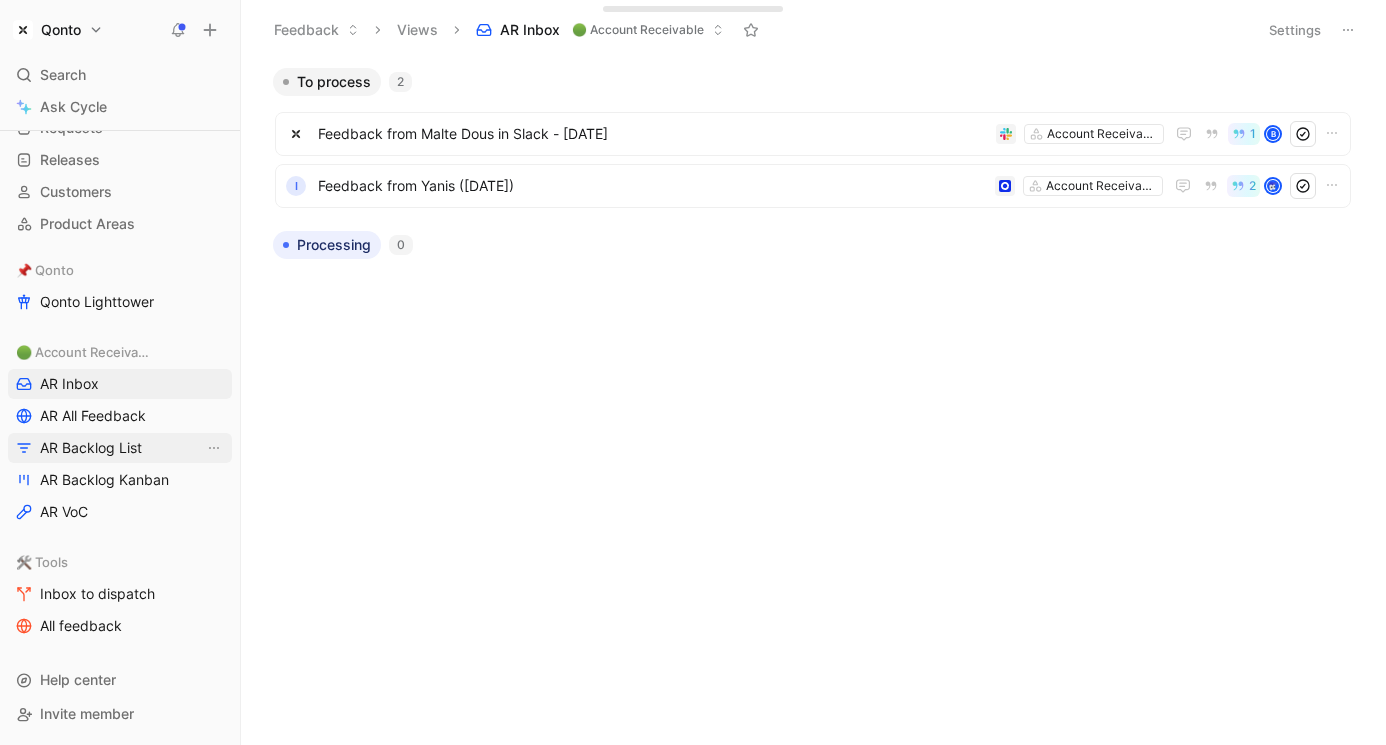 click on "AR Backlog List" at bounding box center (120, 448) 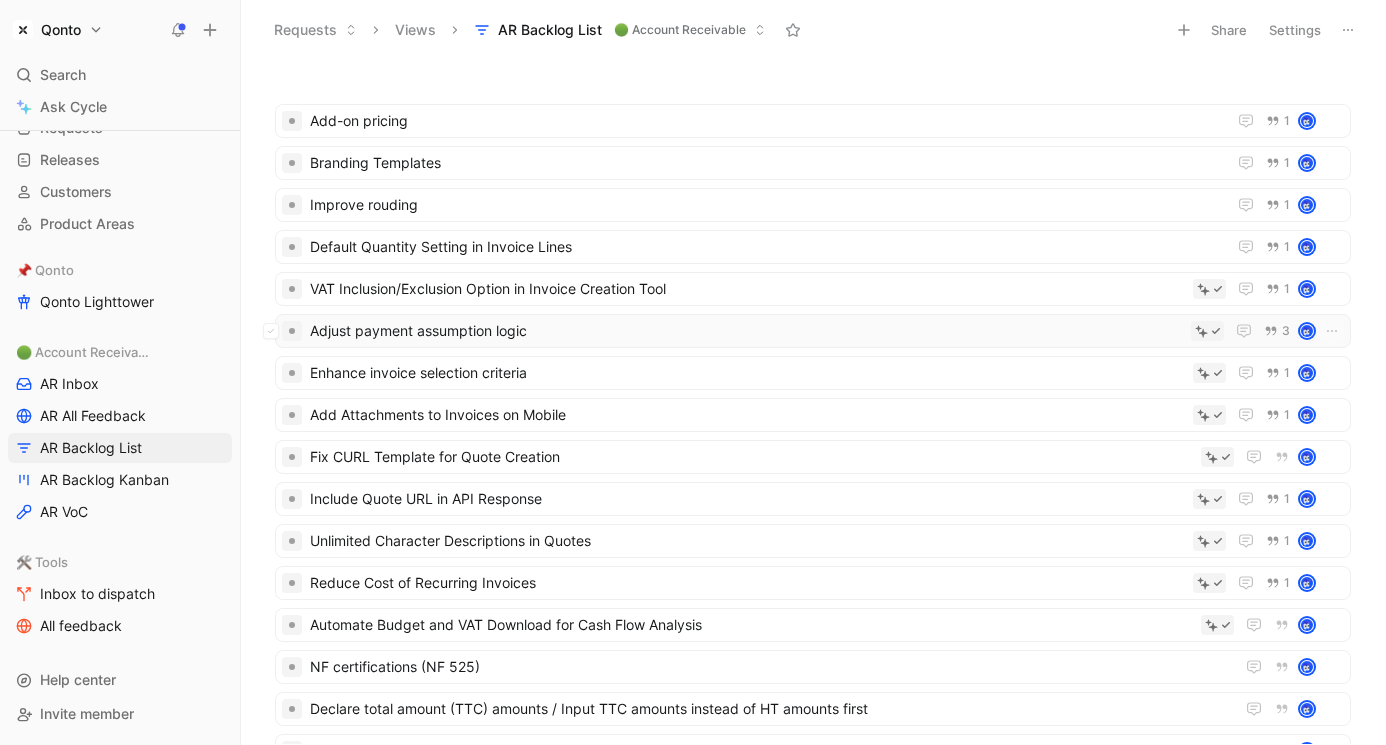 click on "Adjust payment assumption logic" at bounding box center (746, 331) 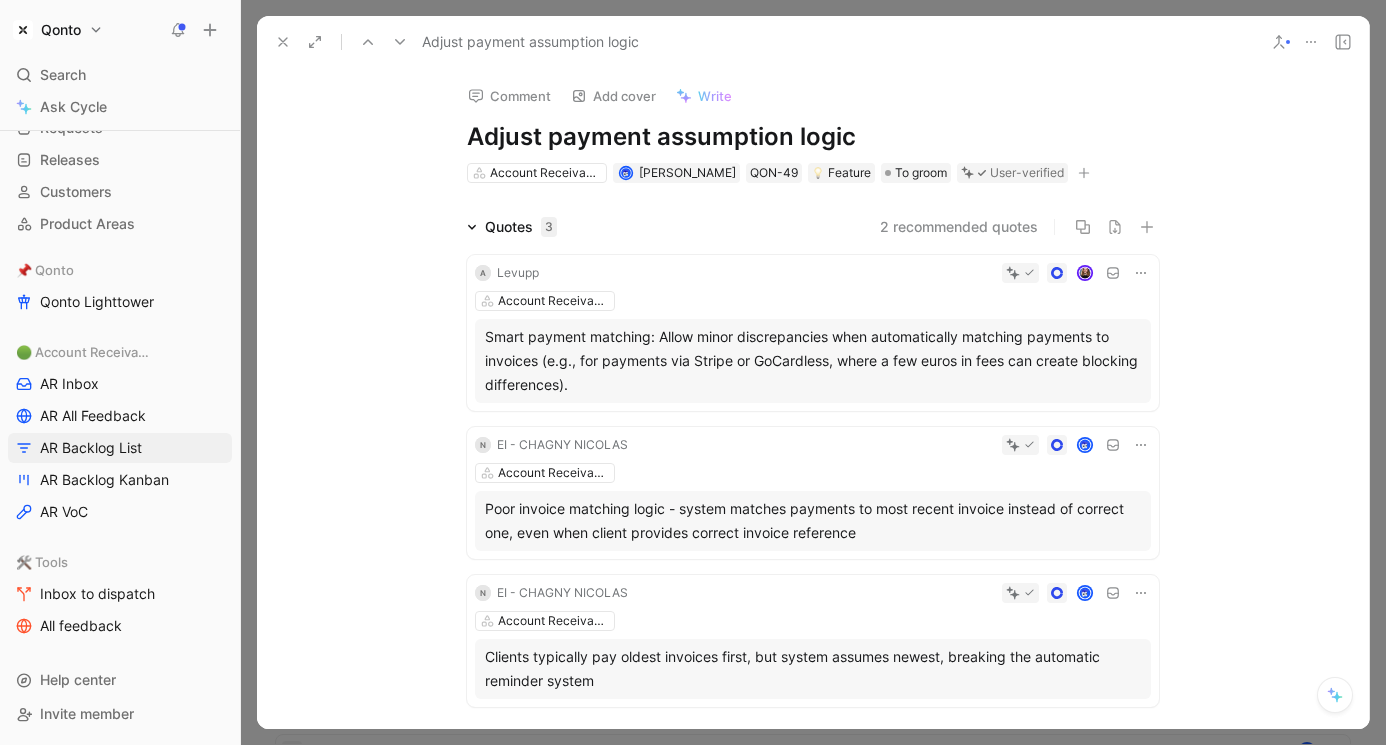 click at bounding box center [849, 273] 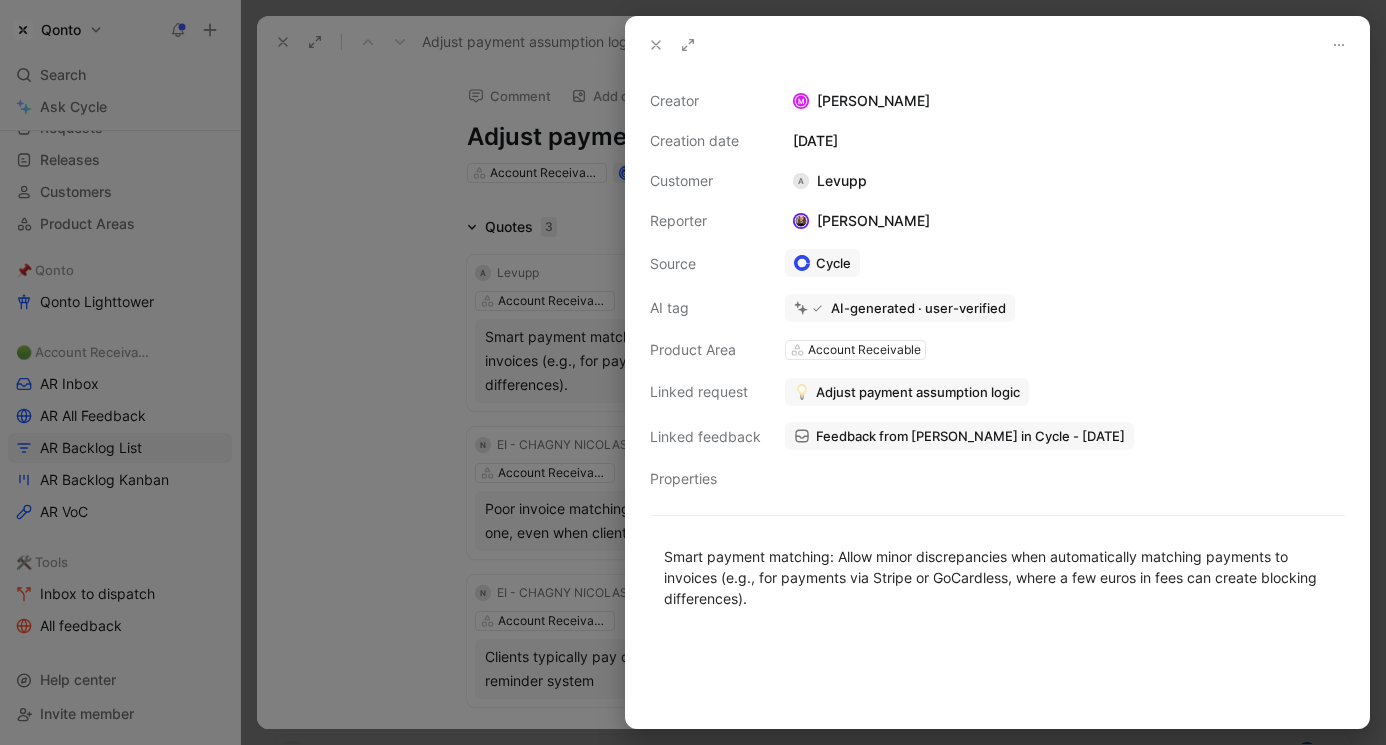 scroll, scrollTop: 31, scrollLeft: 0, axis: vertical 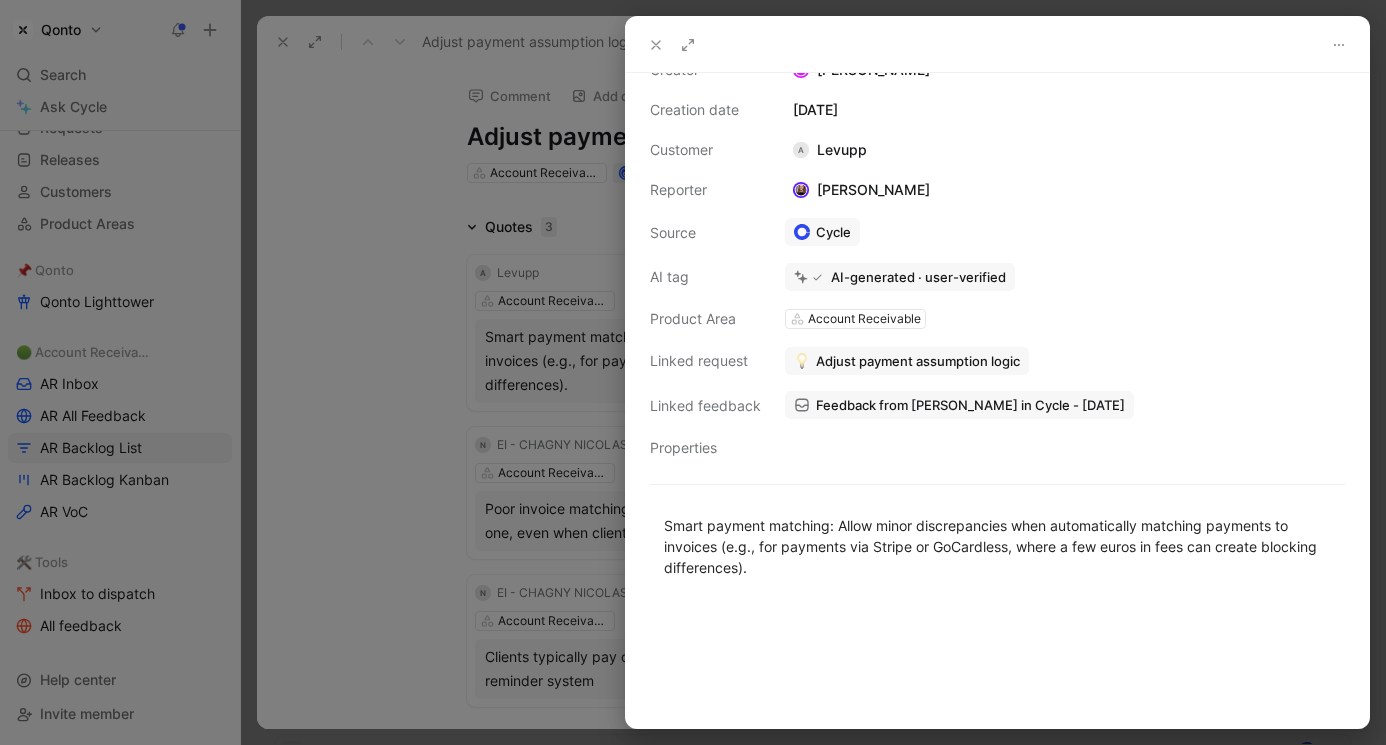 click at bounding box center (693, 372) 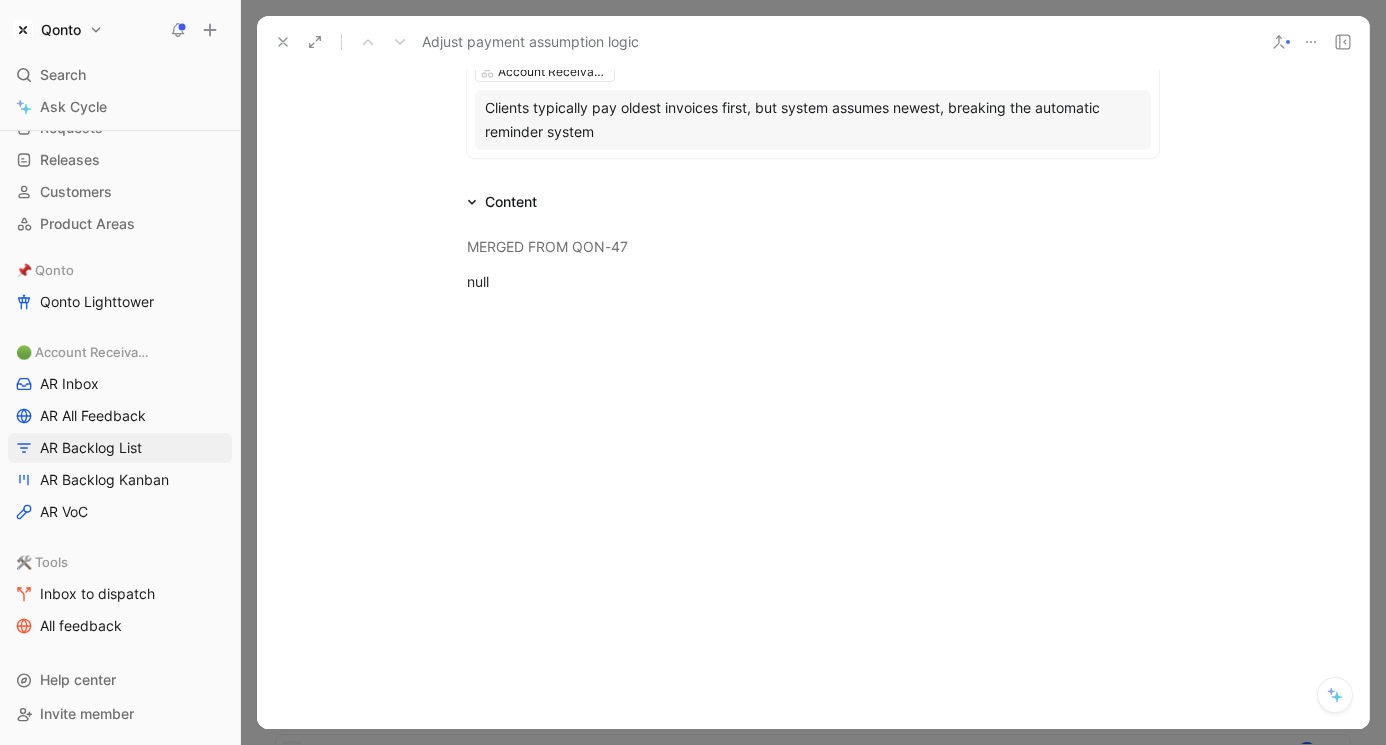 scroll, scrollTop: 0, scrollLeft: 0, axis: both 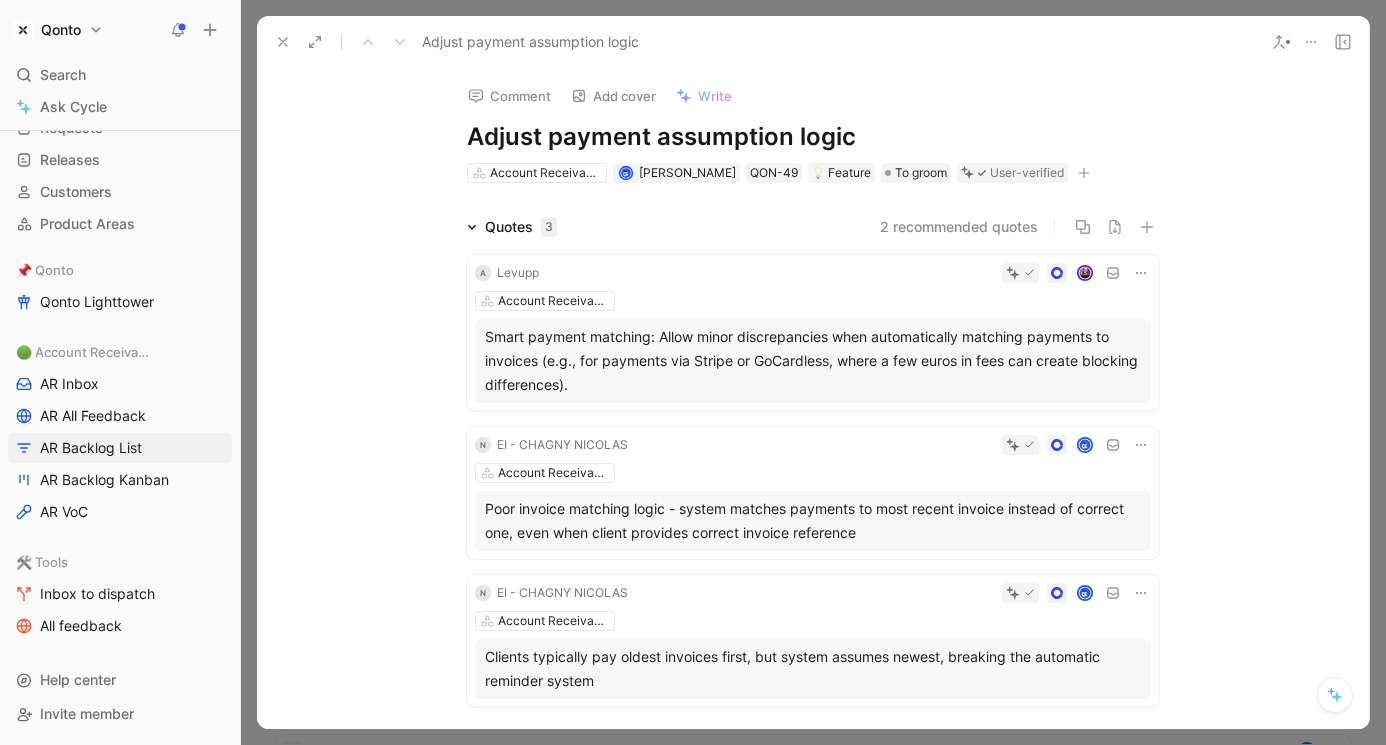 click on "Account Receivable" at bounding box center (813, 301) 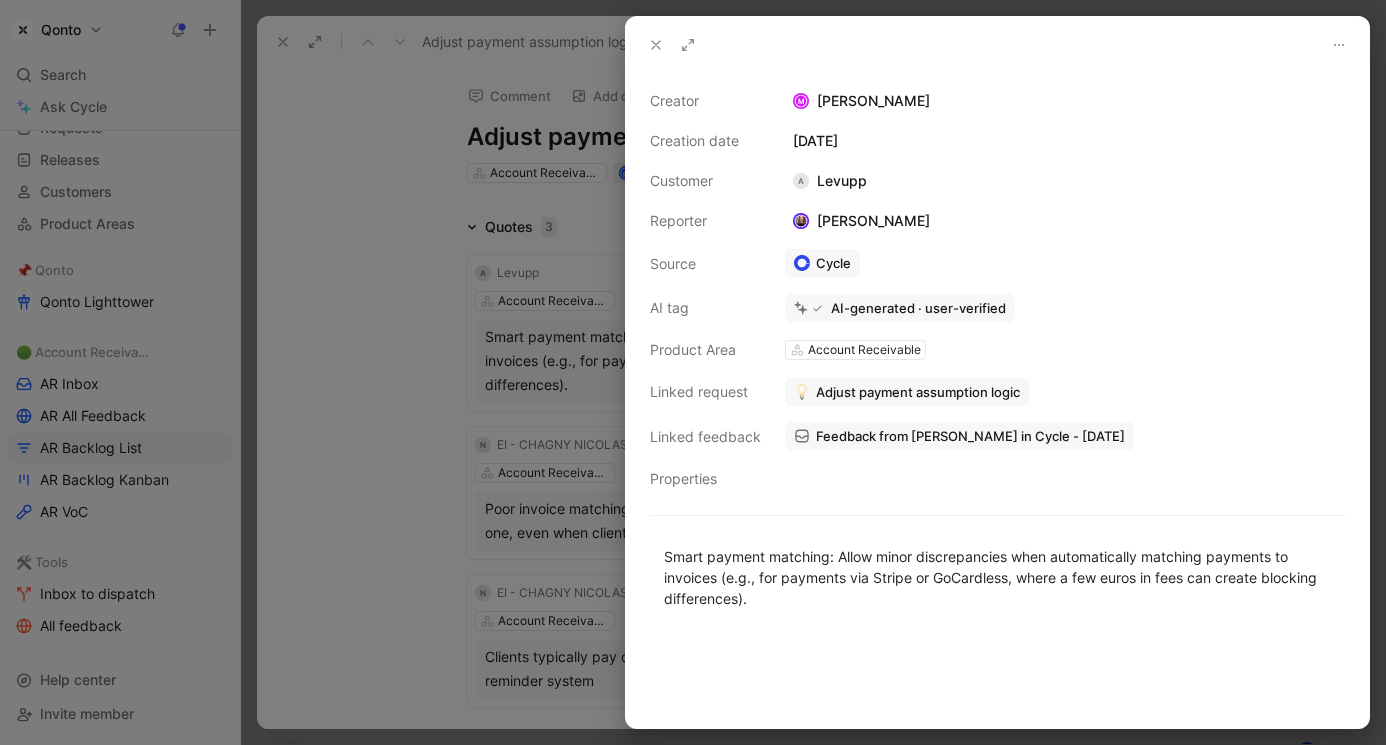 click 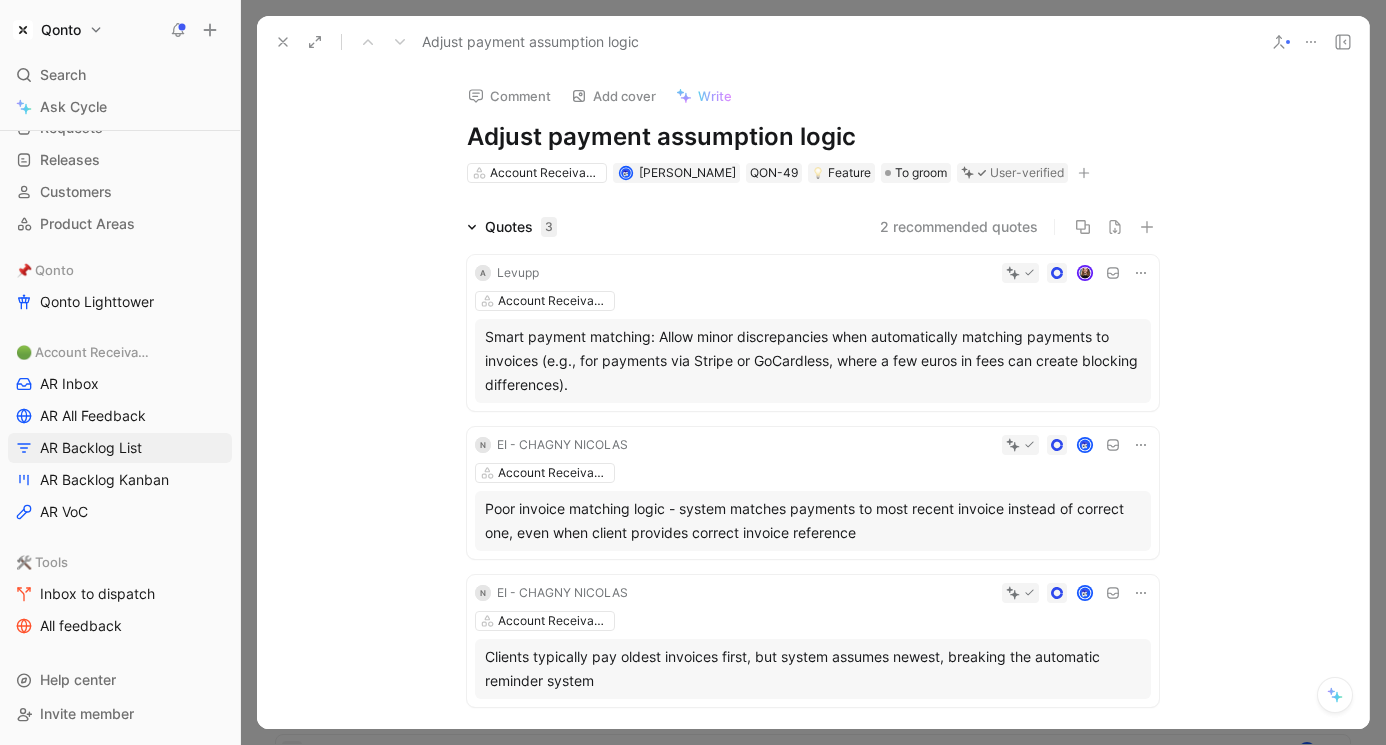click on "Quotes 3" at bounding box center [512, 227] 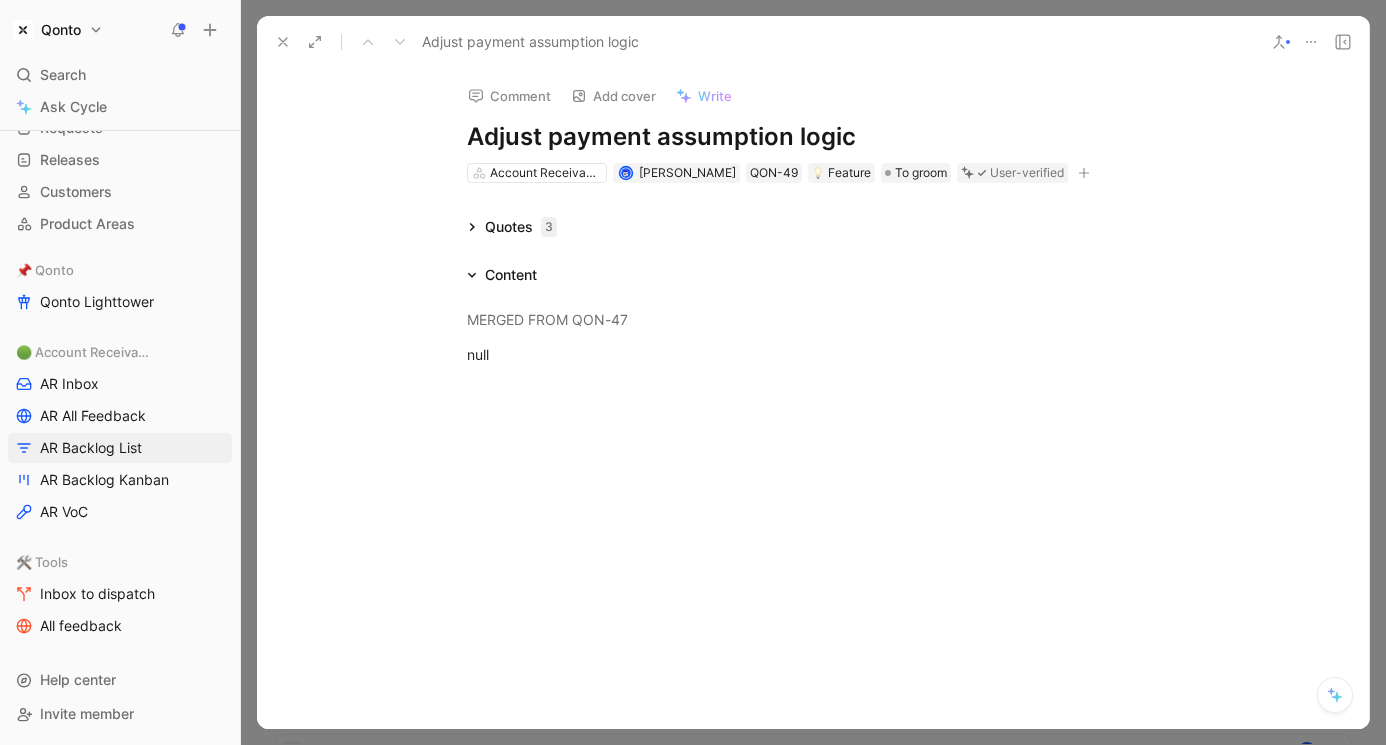 click 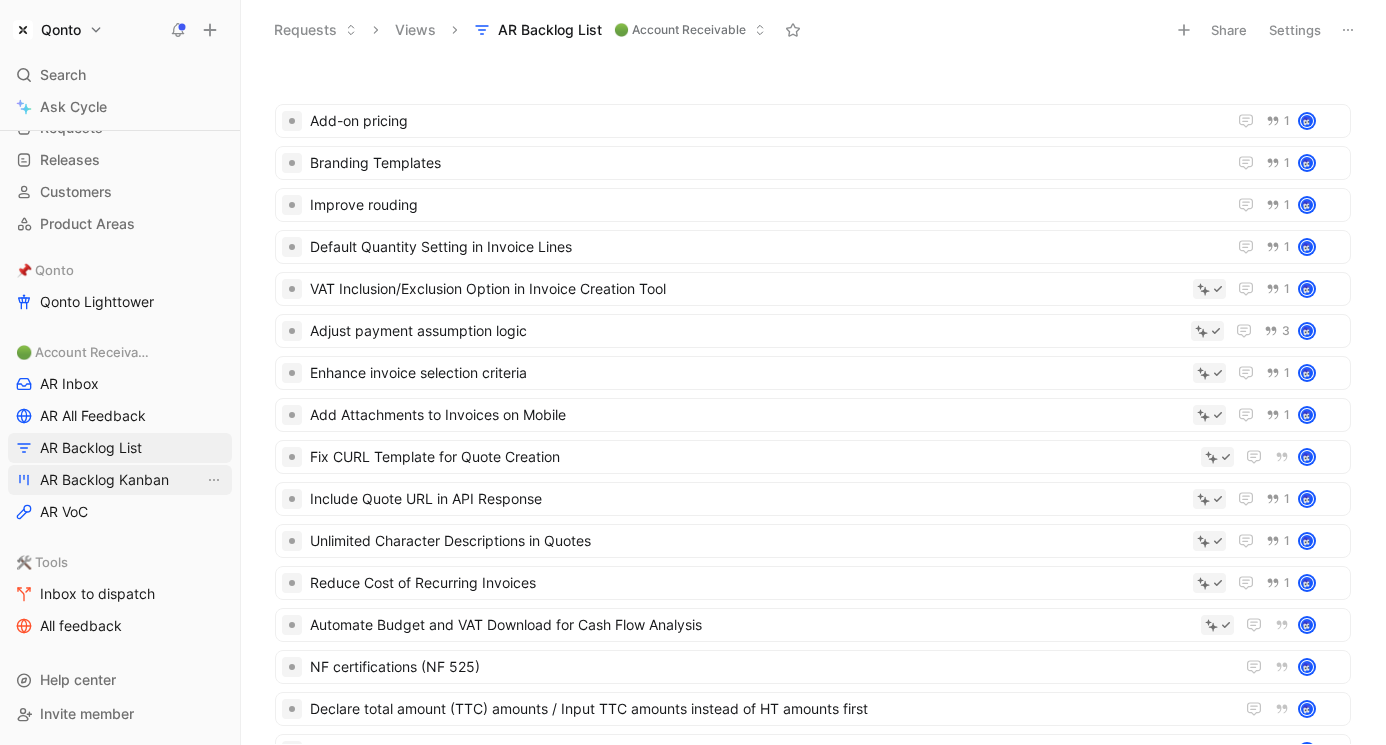 click on "AR Backlog Kanban" at bounding box center (104, 480) 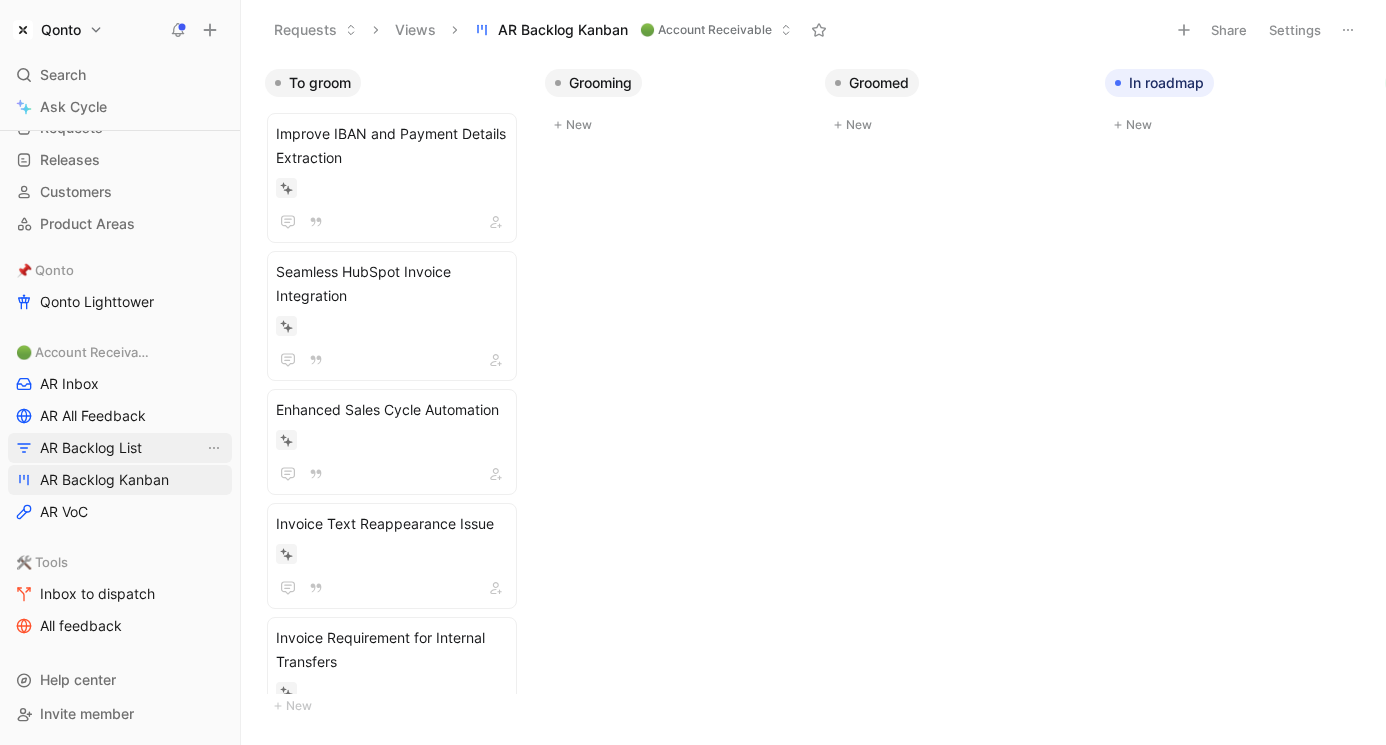 click on "AR Backlog List" at bounding box center (91, 448) 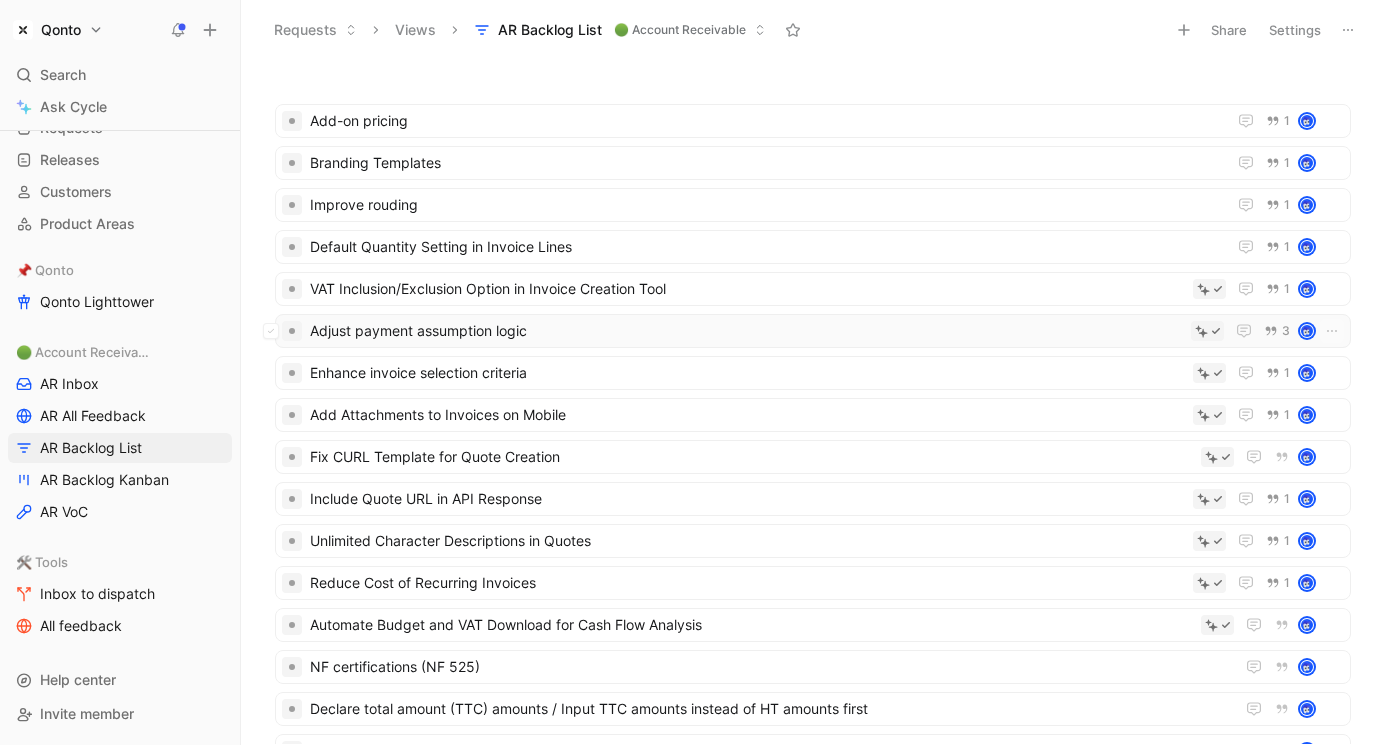 click on "Adjust payment assumption logic" at bounding box center [746, 331] 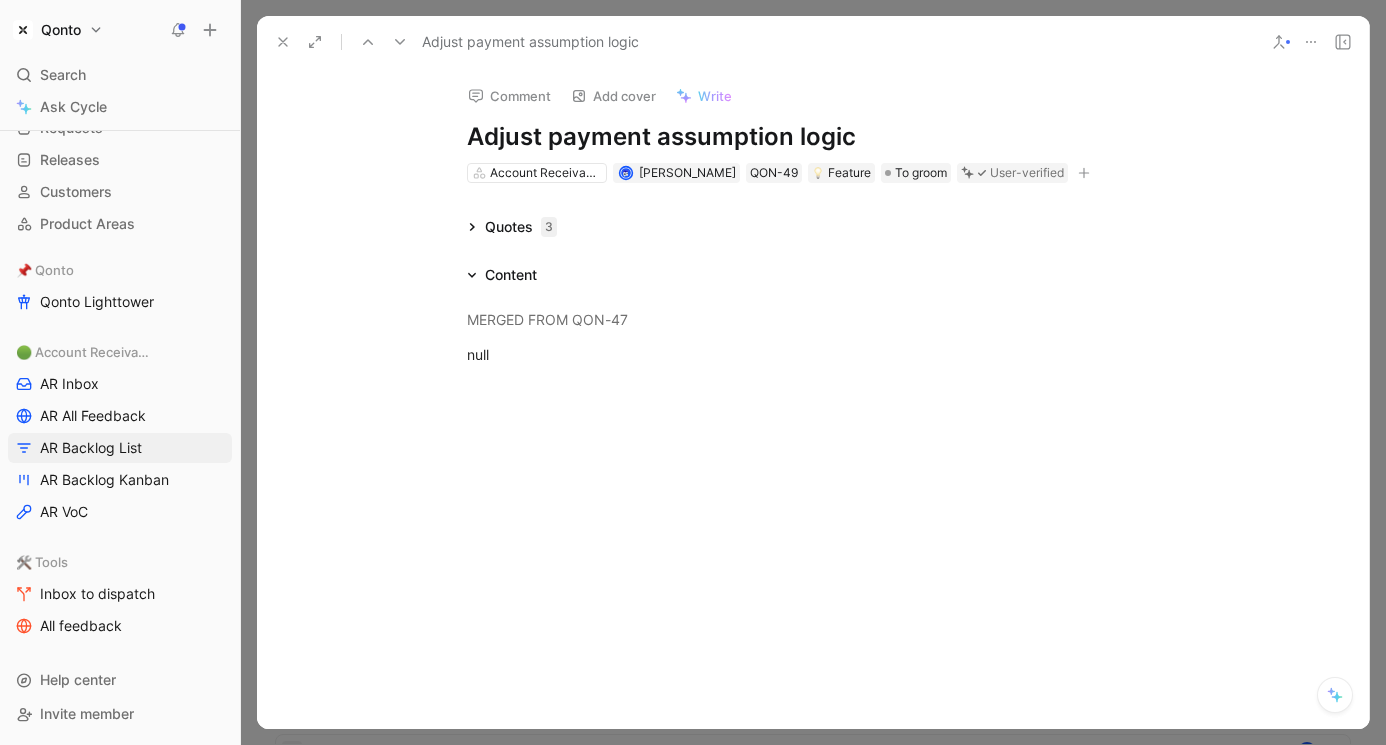 click on "Quotes 3" at bounding box center [521, 227] 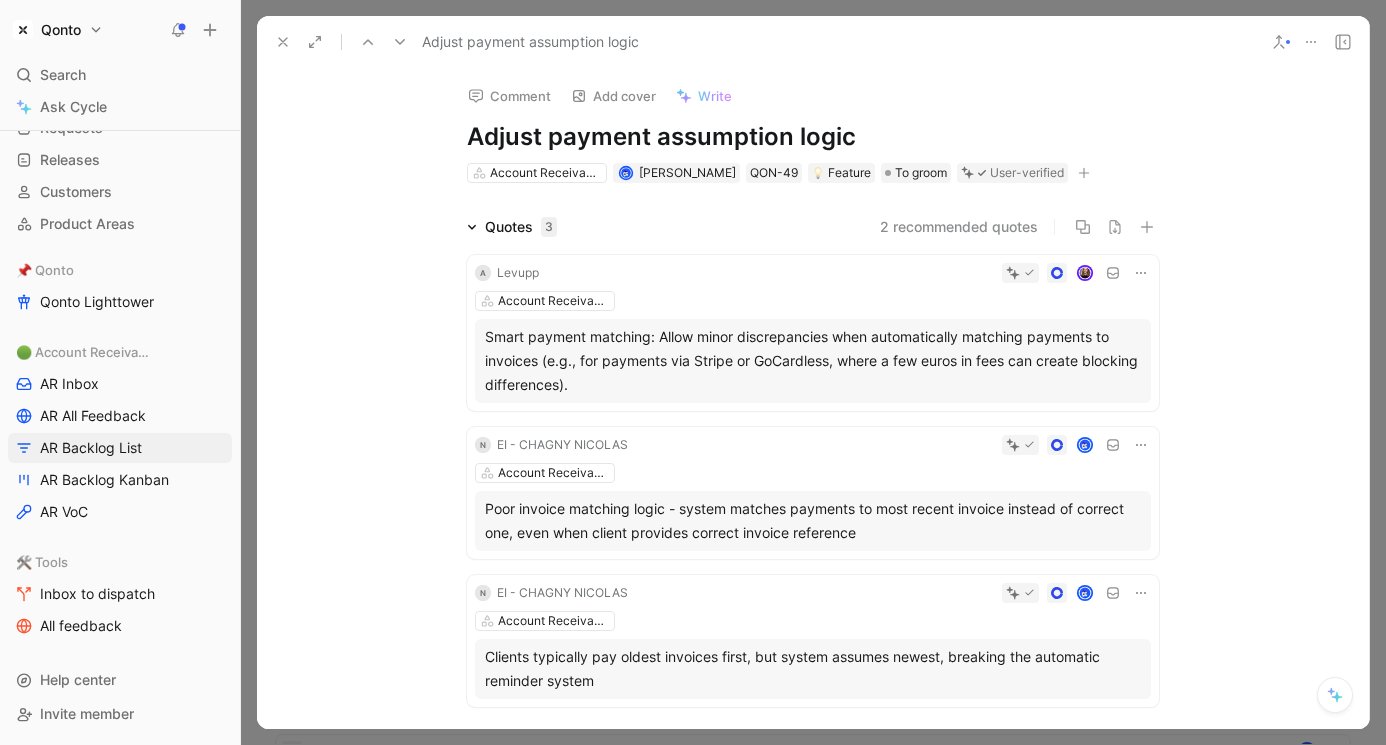 click 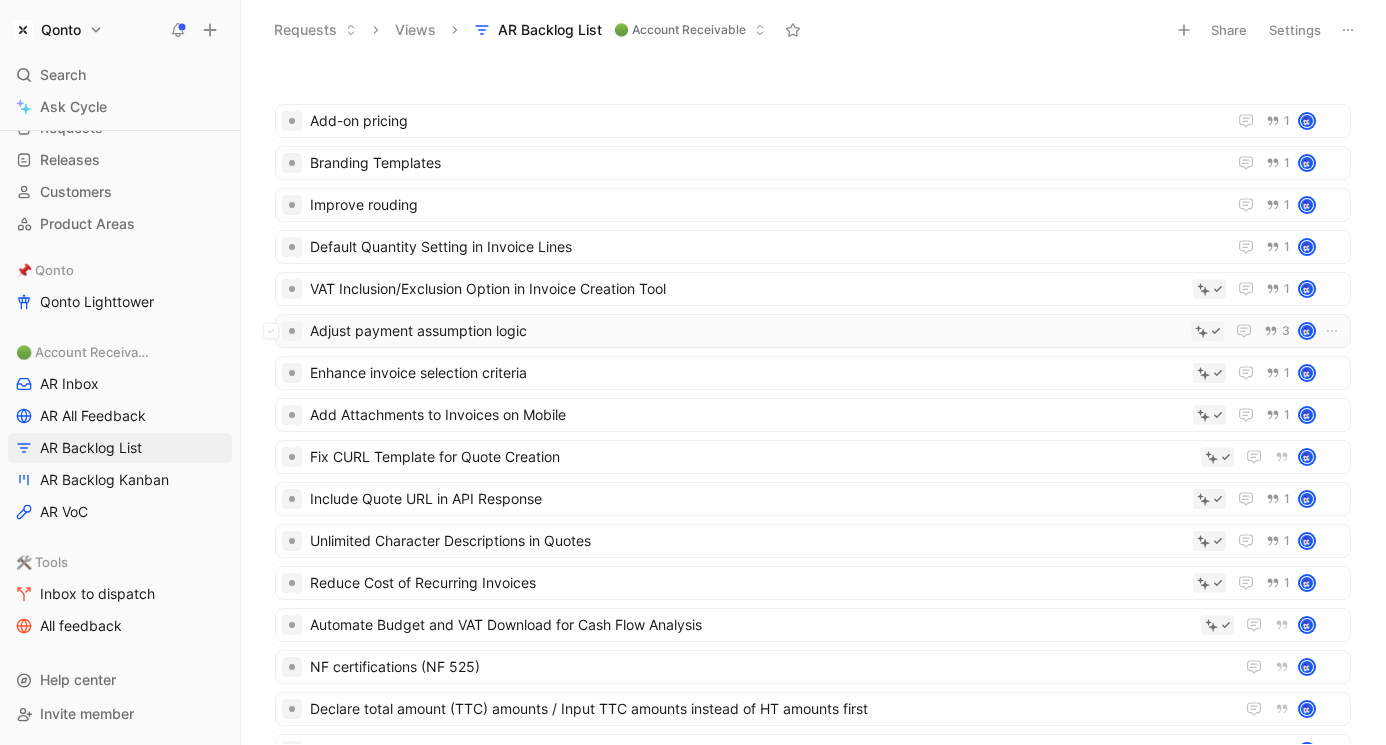 click on "Adjust payment assumption logic" at bounding box center [746, 331] 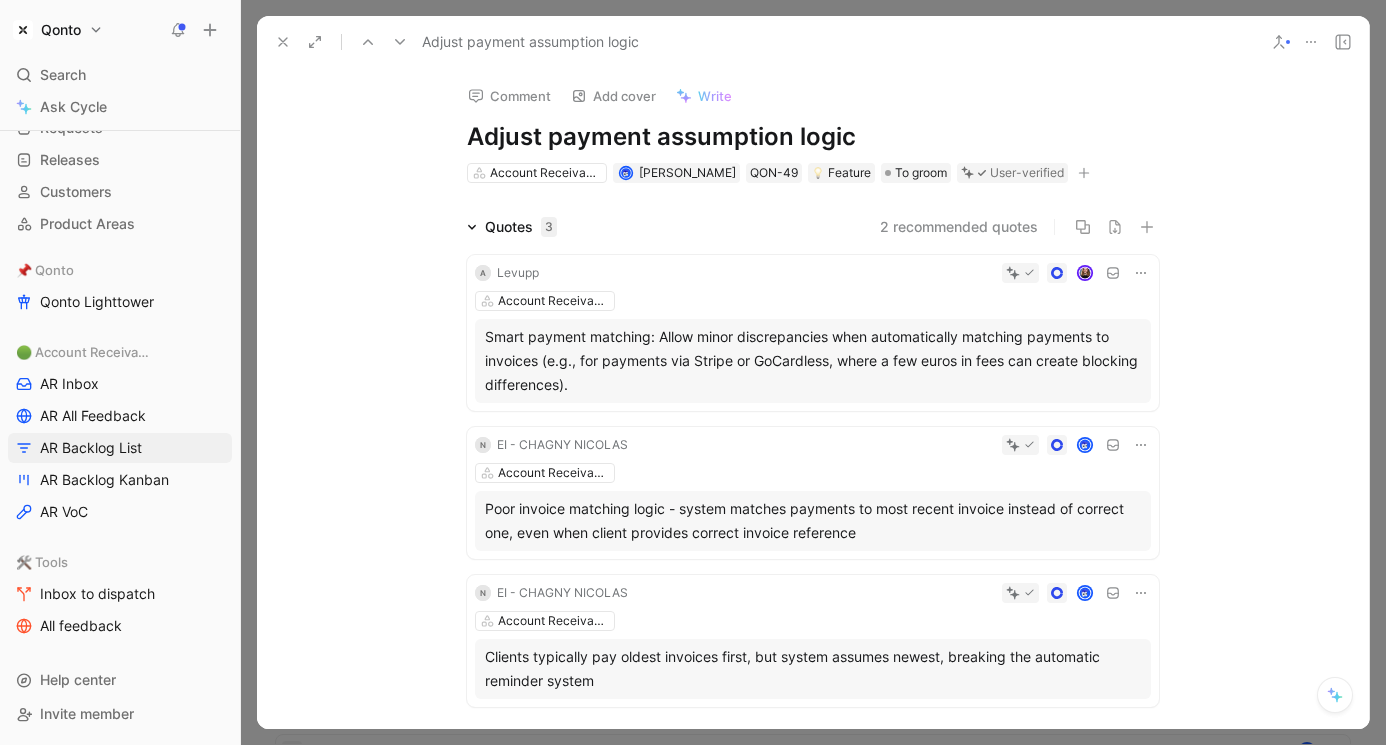 scroll, scrollTop: 549, scrollLeft: 0, axis: vertical 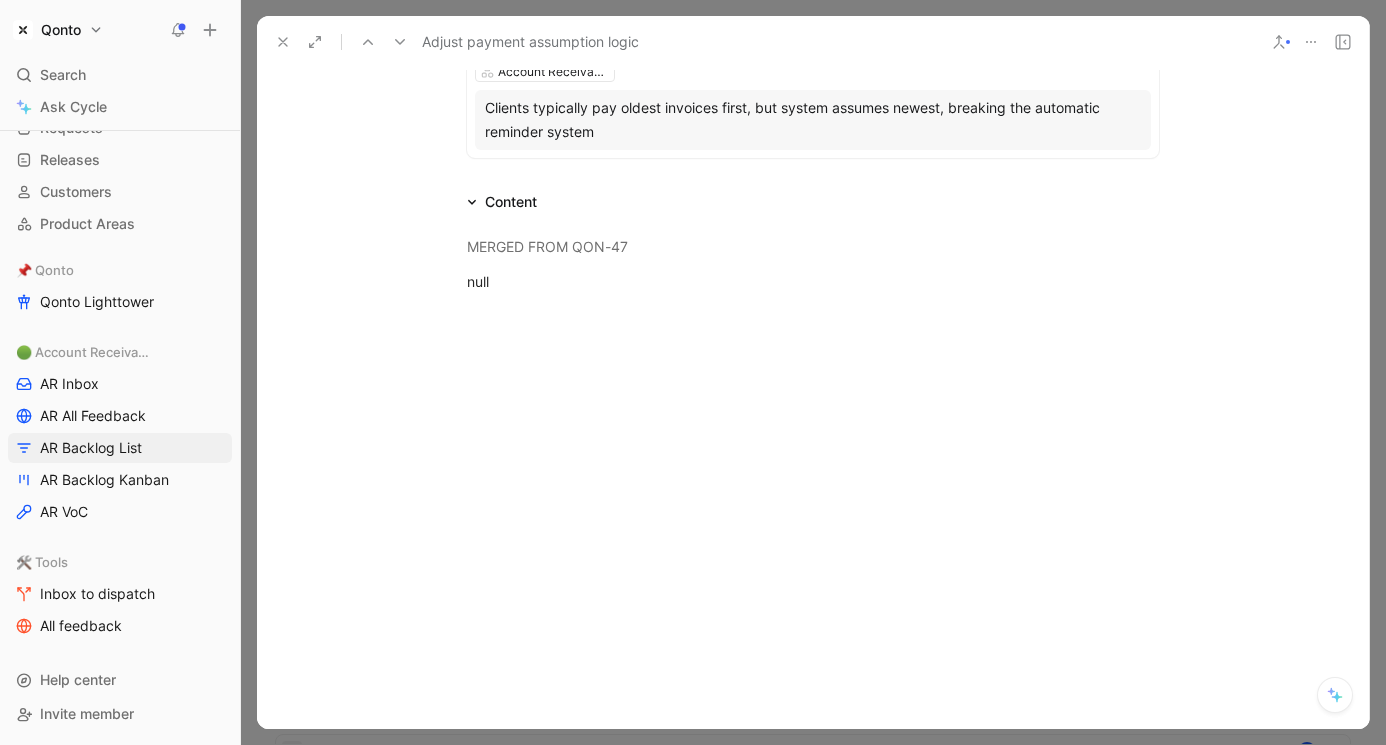 click at bounding box center [813, 426] 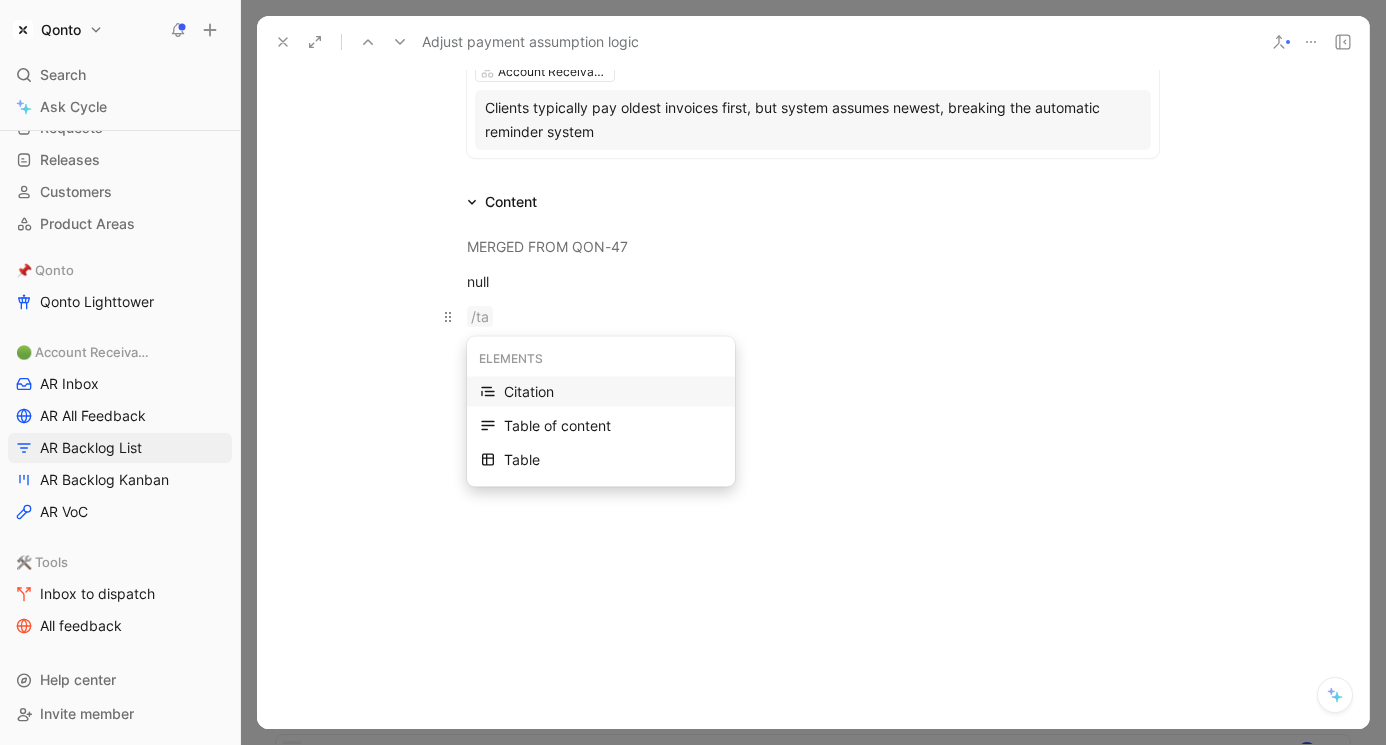 click on "/ta" at bounding box center [480, 316] 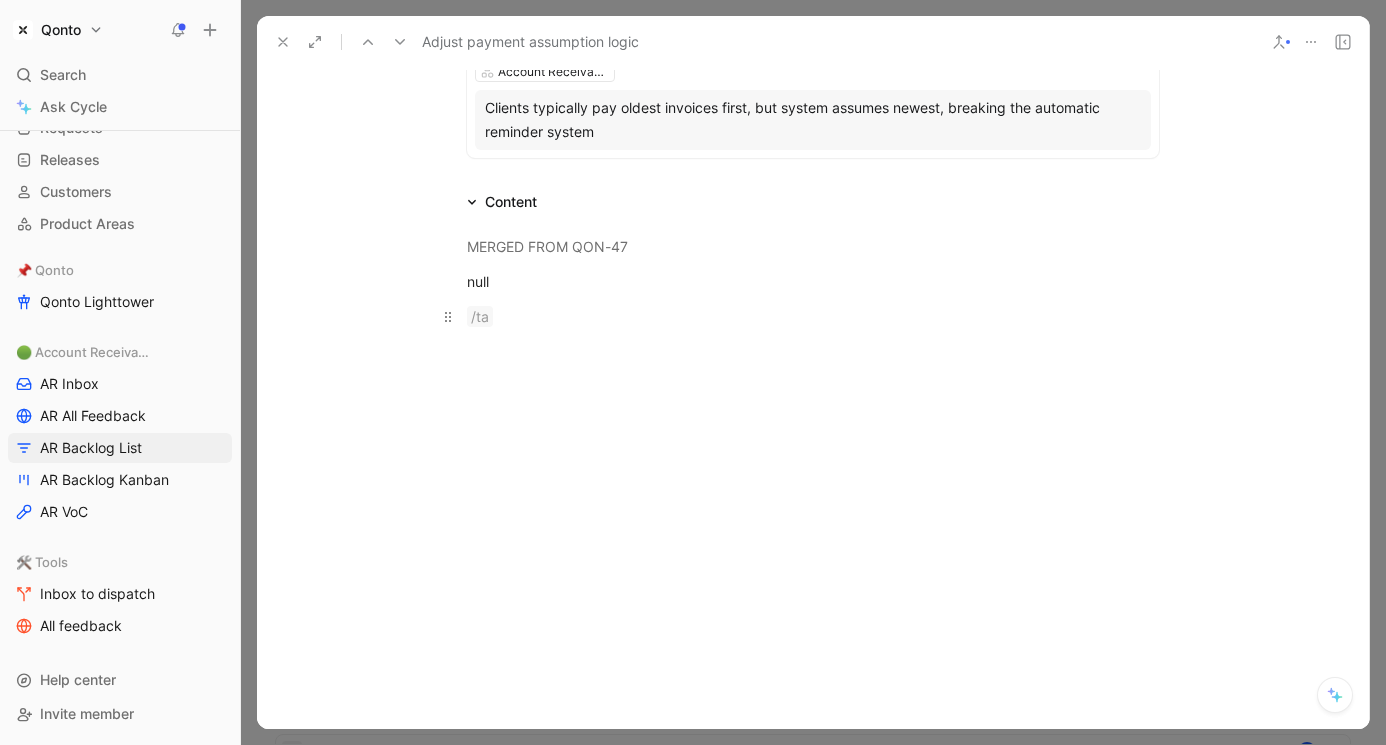 click on "/ta" at bounding box center (813, 316) 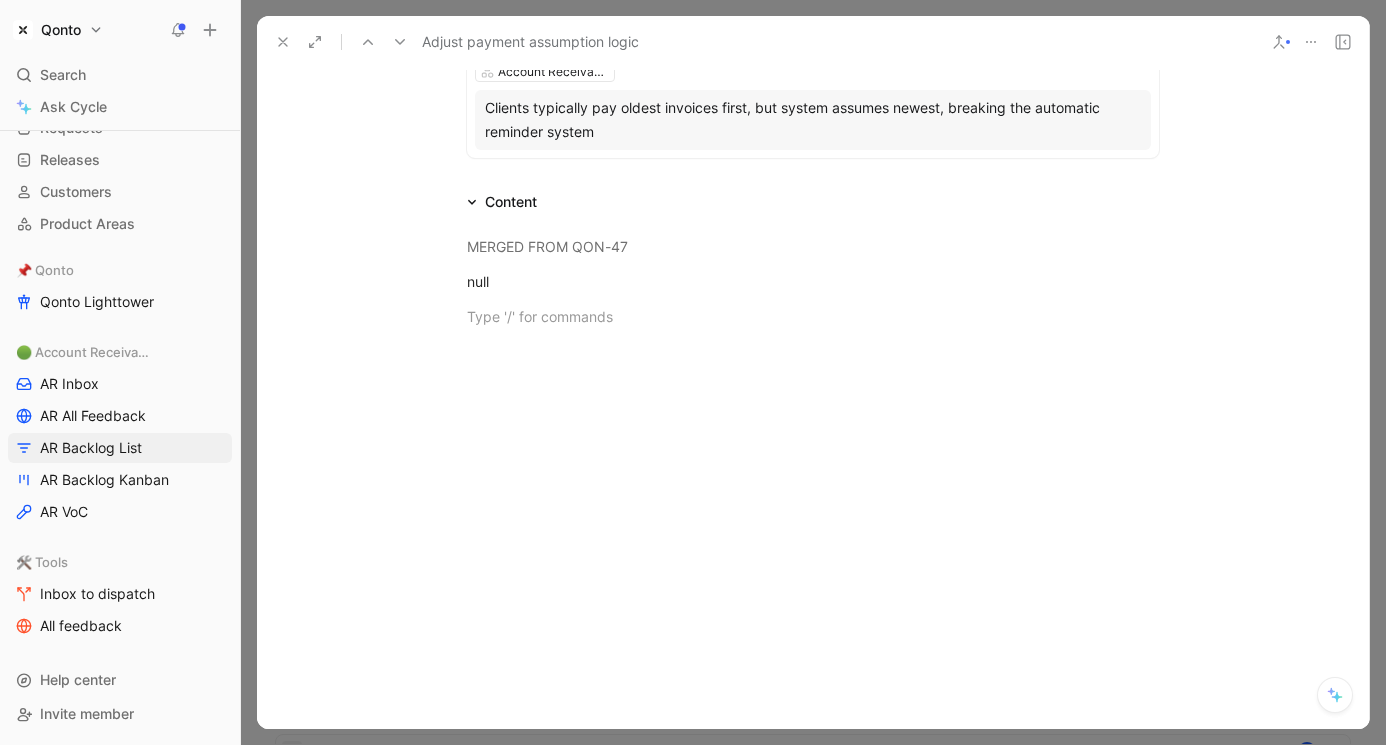 scroll, scrollTop: 502, scrollLeft: 0, axis: vertical 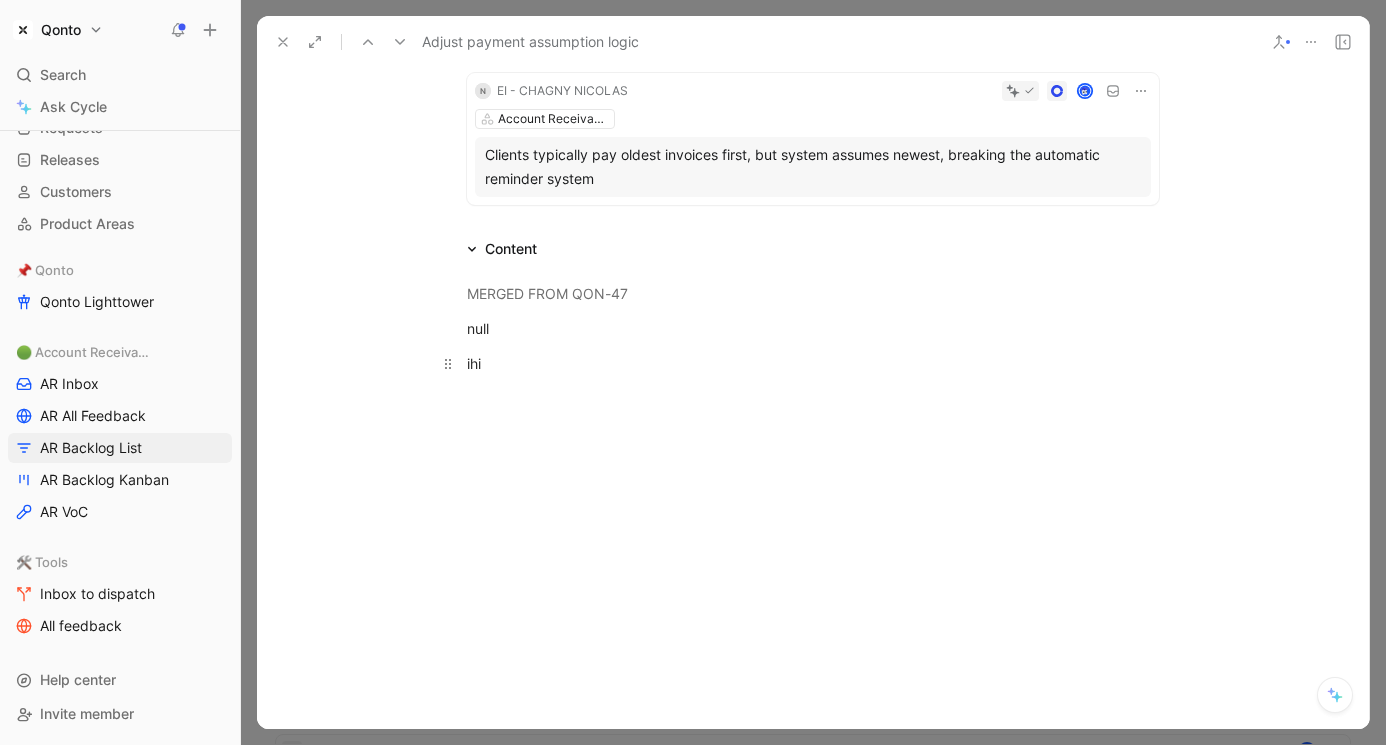 click on "ihi" at bounding box center (813, 363) 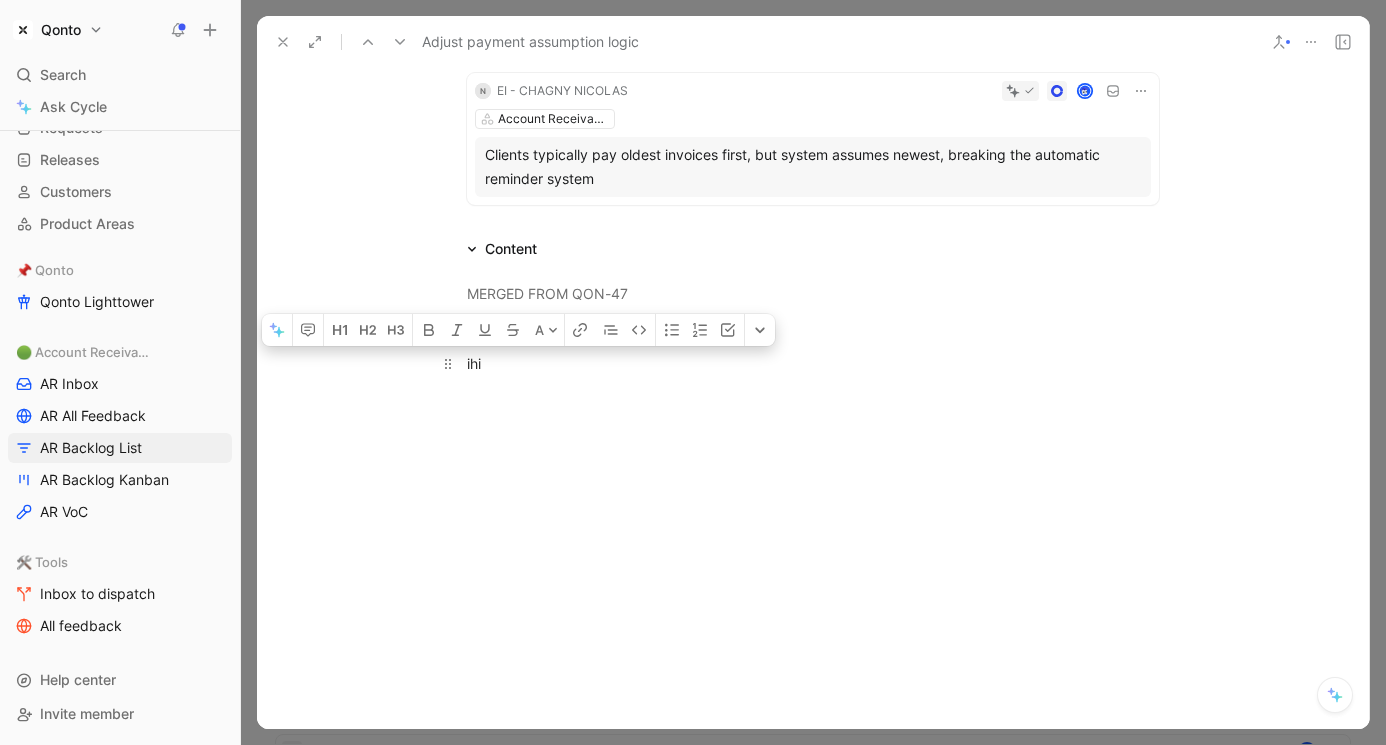 click on "ihi" at bounding box center (813, 363) 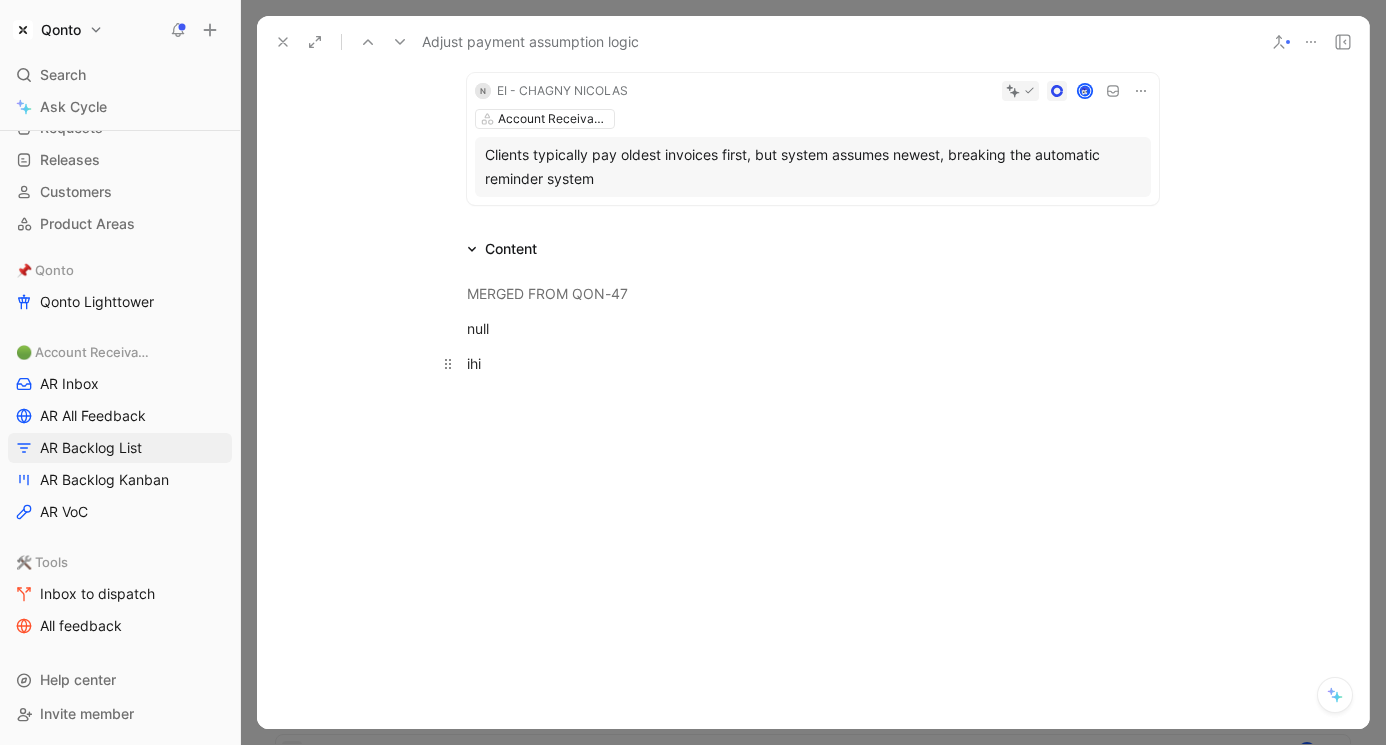 click on "ihi" at bounding box center (813, 363) 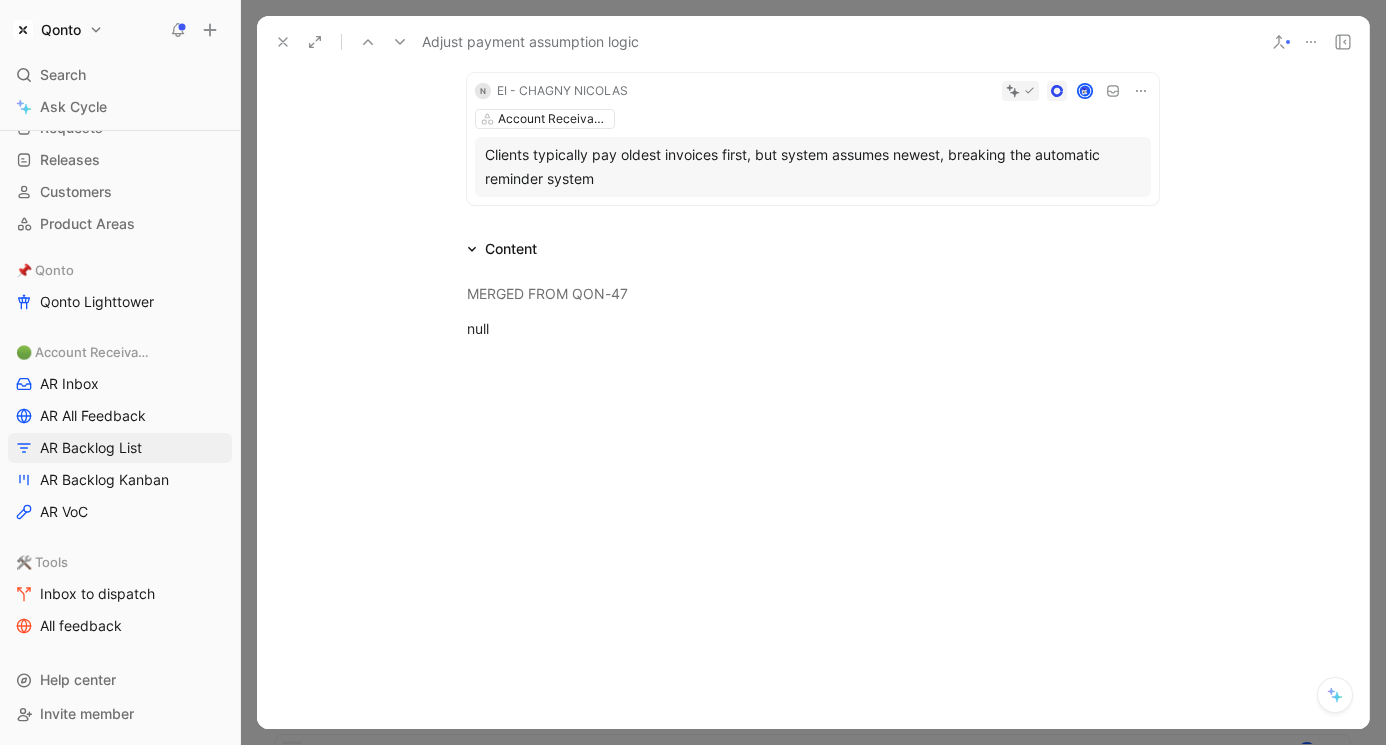 scroll, scrollTop: 0, scrollLeft: 0, axis: both 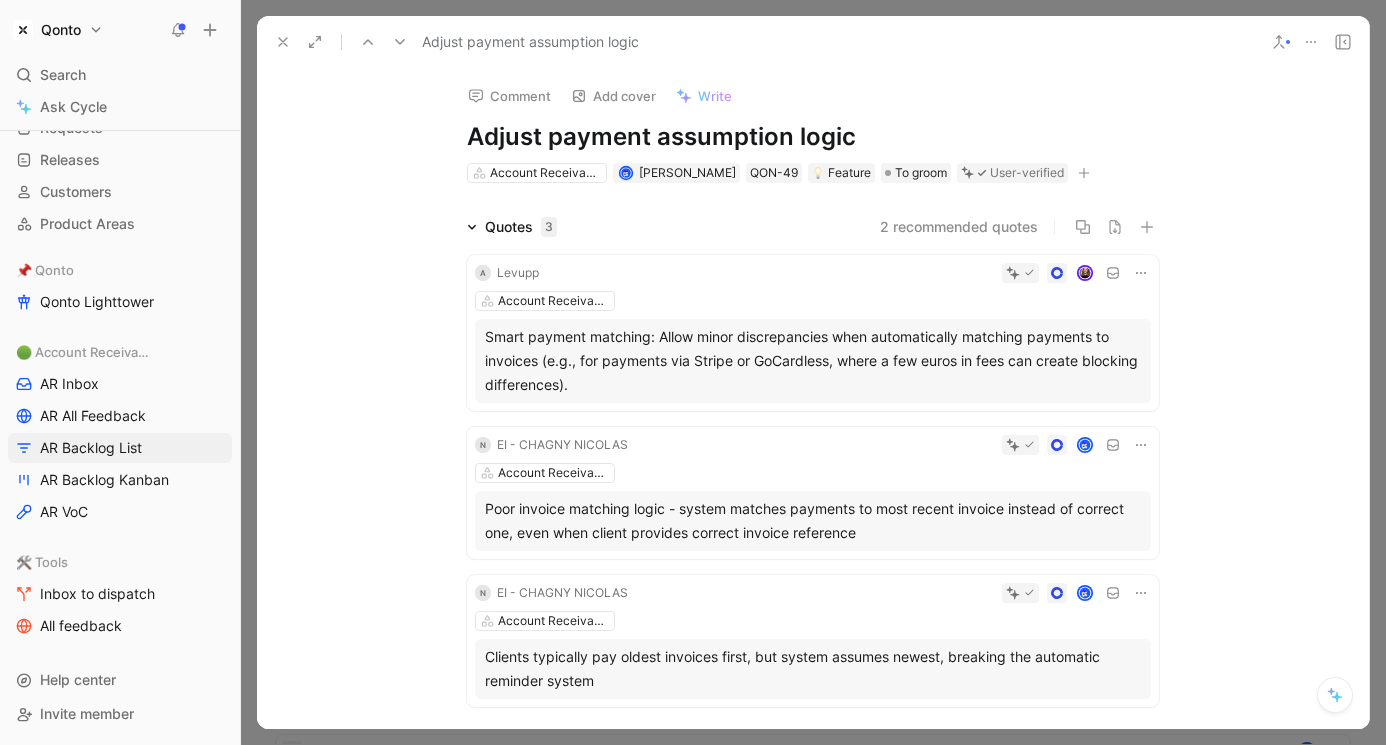 click 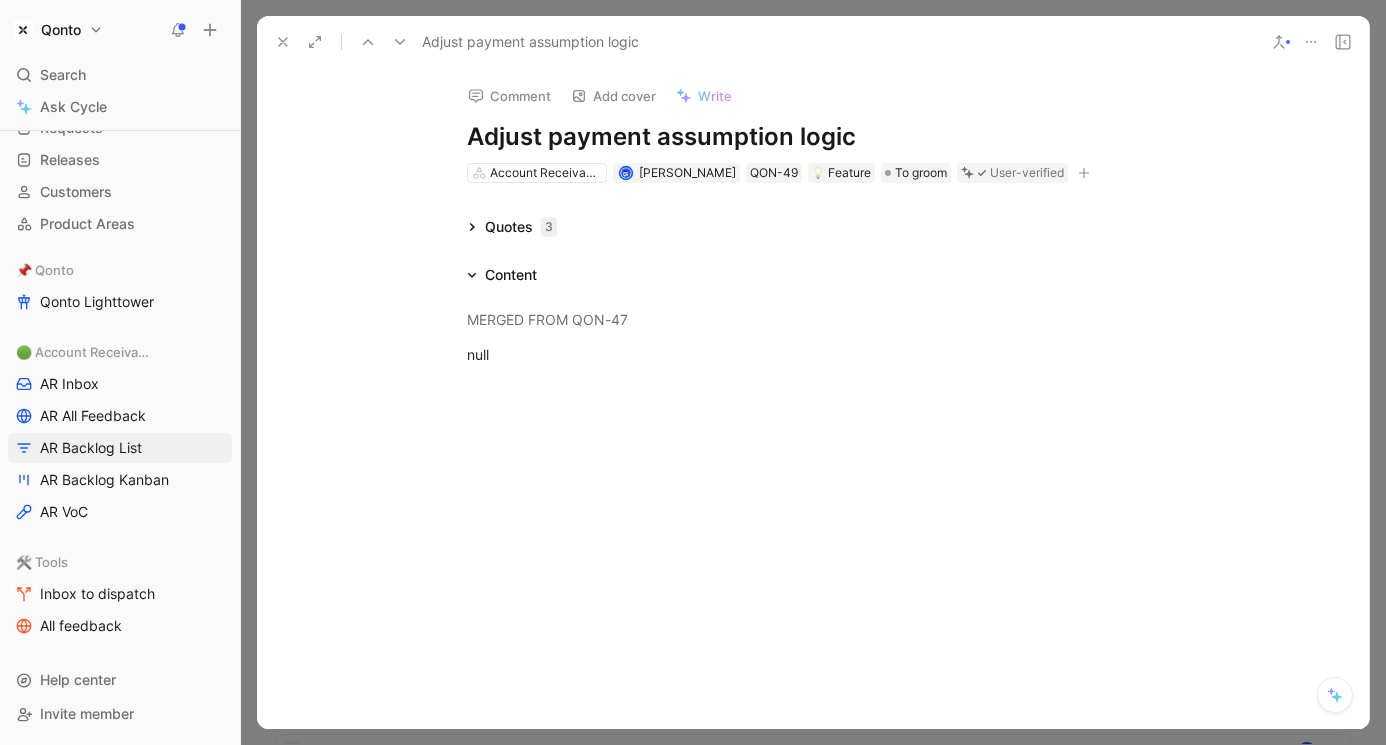 click 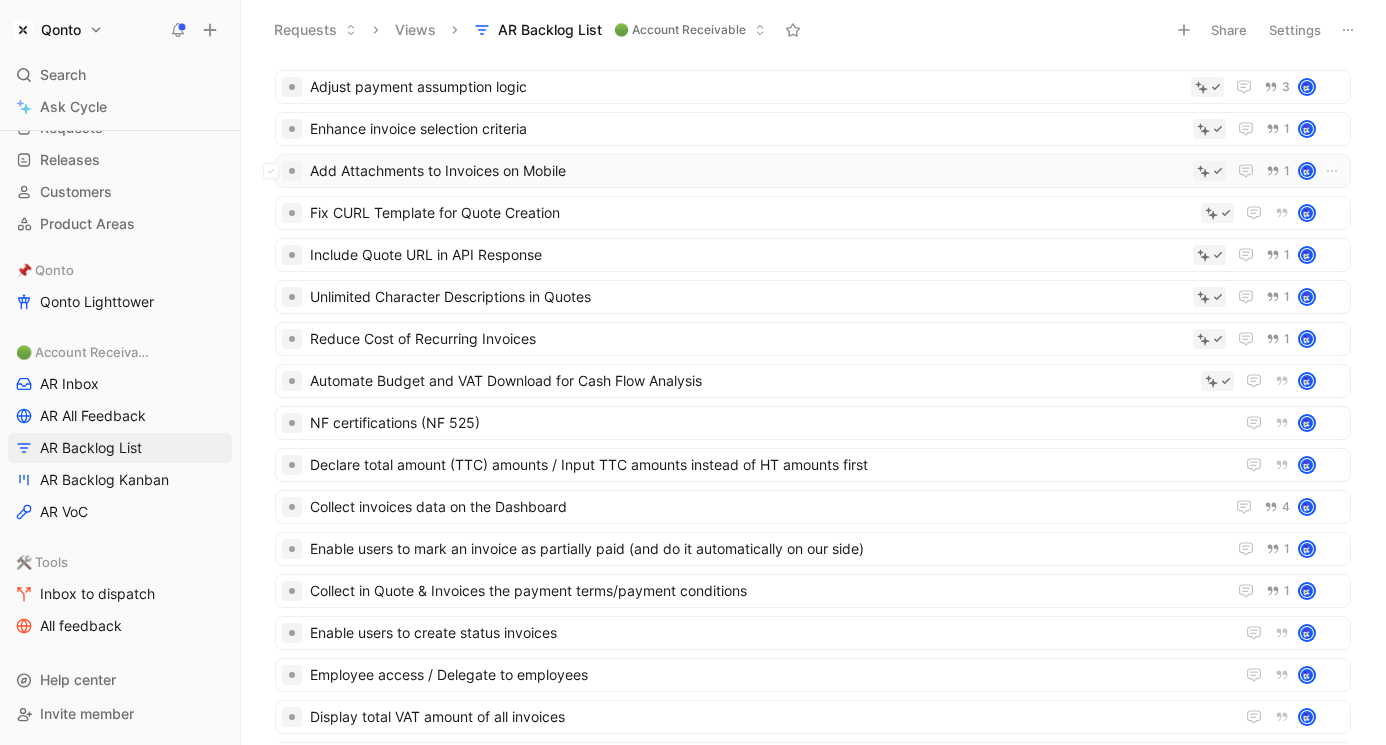 scroll, scrollTop: 168, scrollLeft: 0, axis: vertical 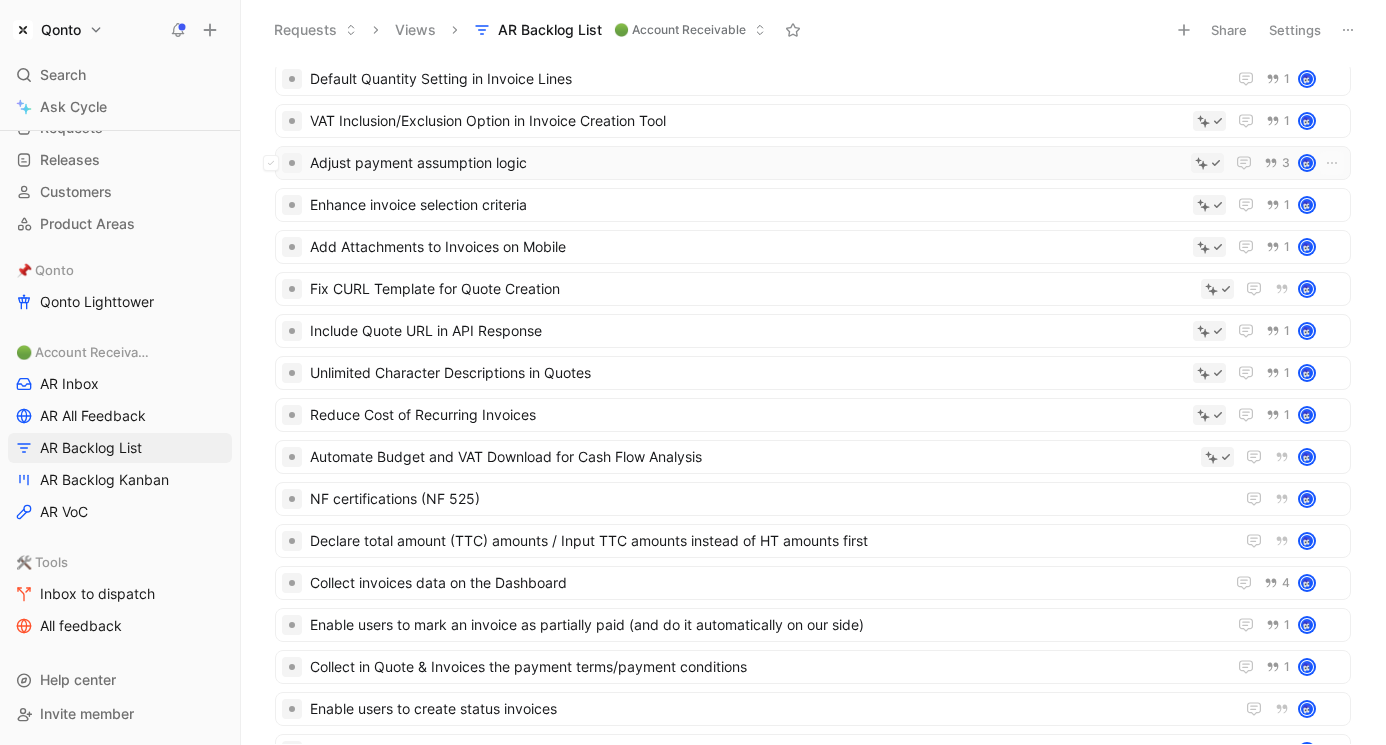 click on "Adjust payment assumption logic" at bounding box center (746, 163) 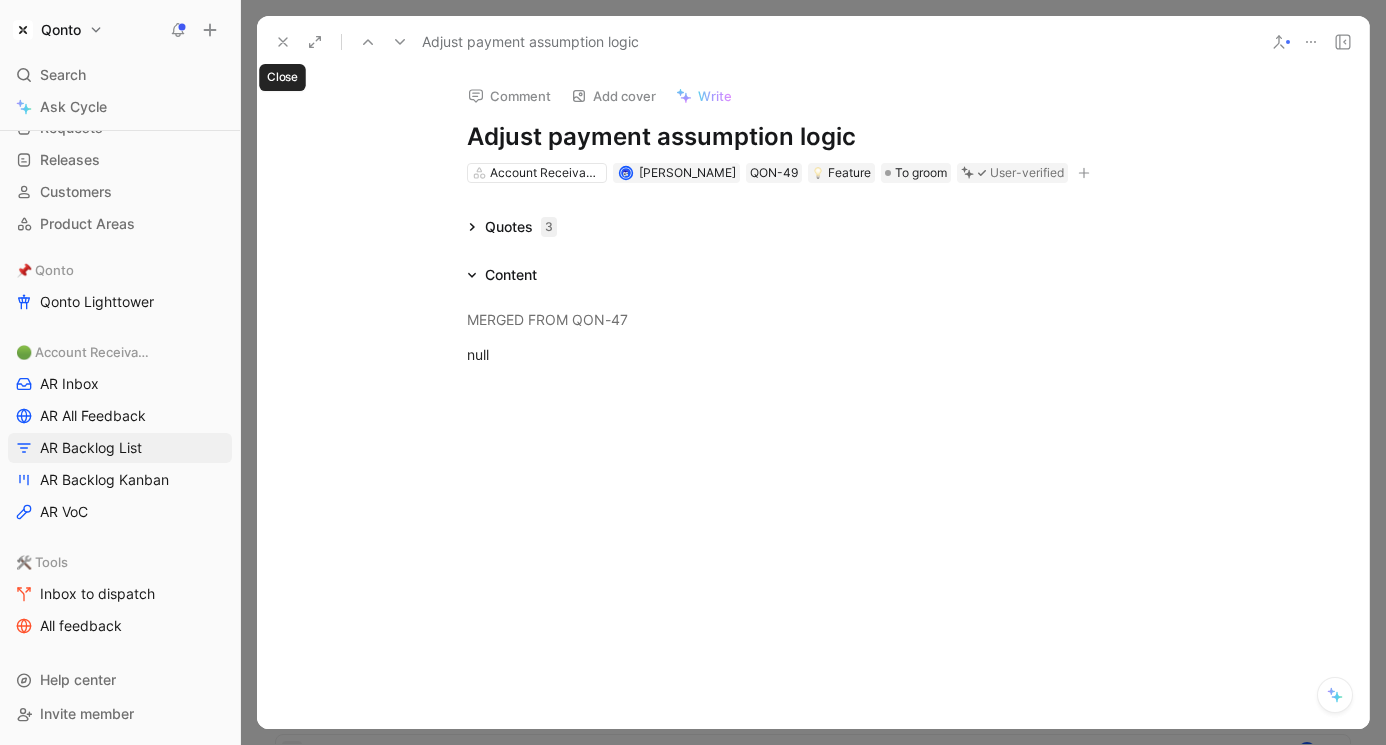 click 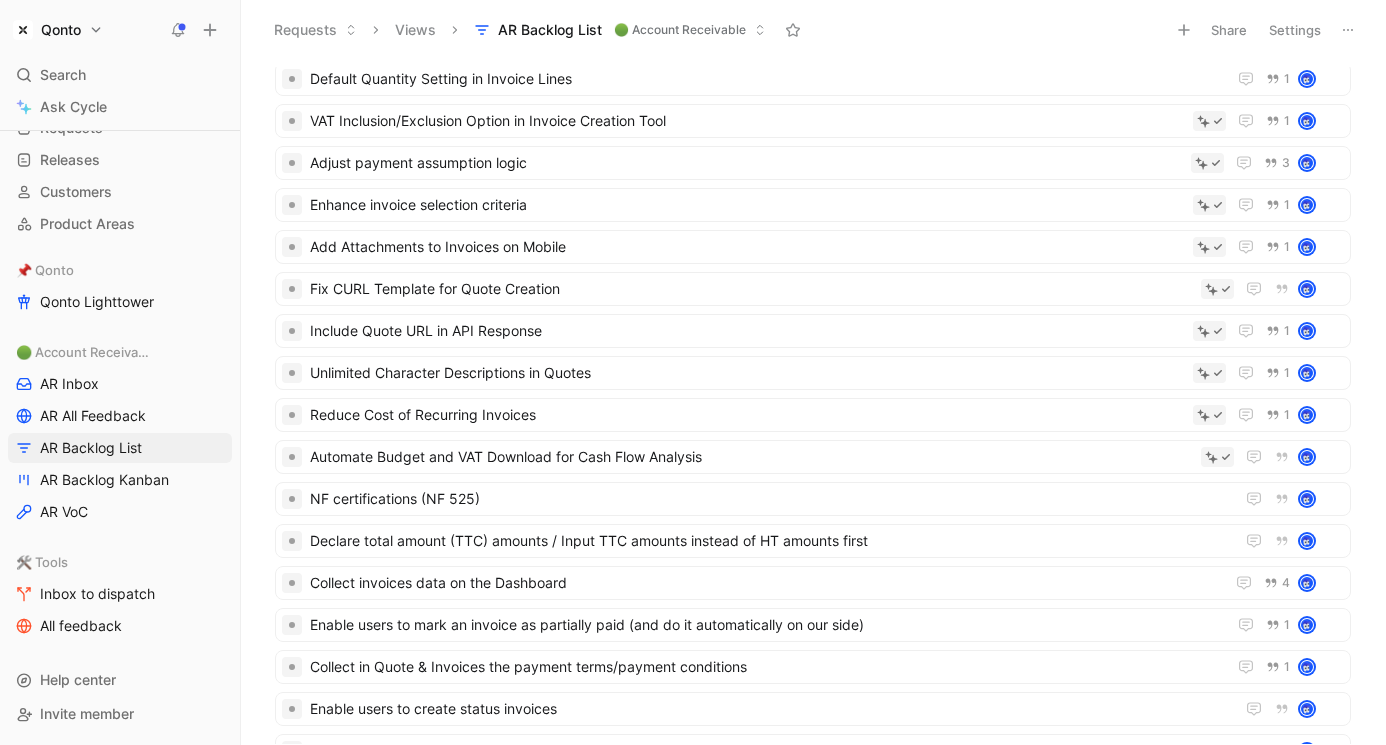 click on "Add-on pricing 1 Branding Templates 1 Improve rouding 1 Default Quantity Setting in Invoice Lines 1 VAT Inclusion/Exclusion Option in Invoice Creation Tool 1 Adjust payment assumption logic 3 Enhance invoice selection criteria 1 Add Attachments to Invoices on Mobile 1 Fix CURL Template for Quote Creation Include Quote URL in API Response 1 Unlimited Character Descriptions in Quotes 1 Reduce Cost of Recurring Invoices 1 Automate Budget and VAT Download for Cash Flow Analysis NF certifications (NF 525) Declare total amount (TTC) amounts / Input TTC amounts instead of HT amounts first Collect invoices data on the Dashboard 4 Enable users to mark an invoice as partially paid (and do it automatically on our side) 1 Collect in Quote & Invoices the payment terms/payment conditions 1 Enable users to create status invoices  Employee access / Delegate to employees  Display total VAT amount of all invoices Compliance with 🇫🇷 French VAT Anti-Fraud law Save VAT amounts in a multi-account Disbursement costs 1 1" at bounding box center (813, 566) 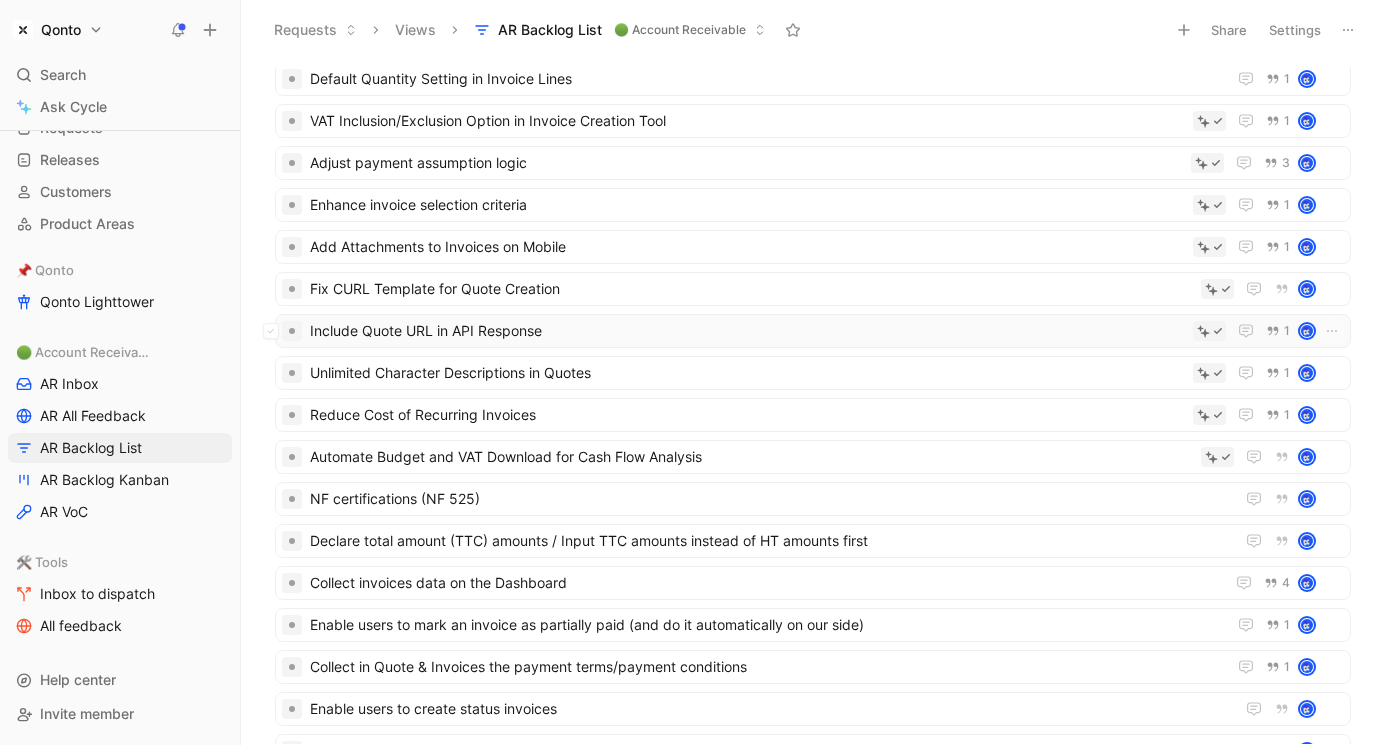 click on "Include Quote URL in API Response" at bounding box center [747, 331] 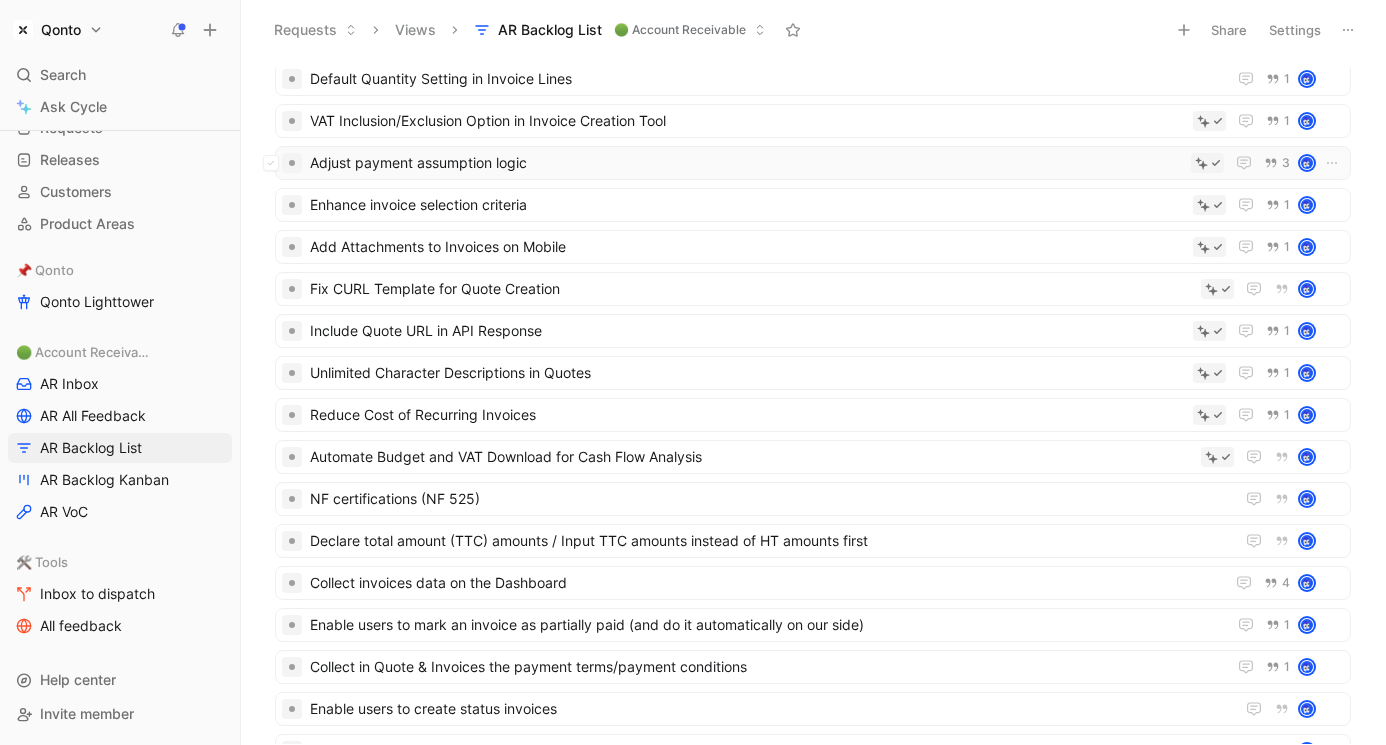 click on "Adjust payment assumption logic" at bounding box center (746, 163) 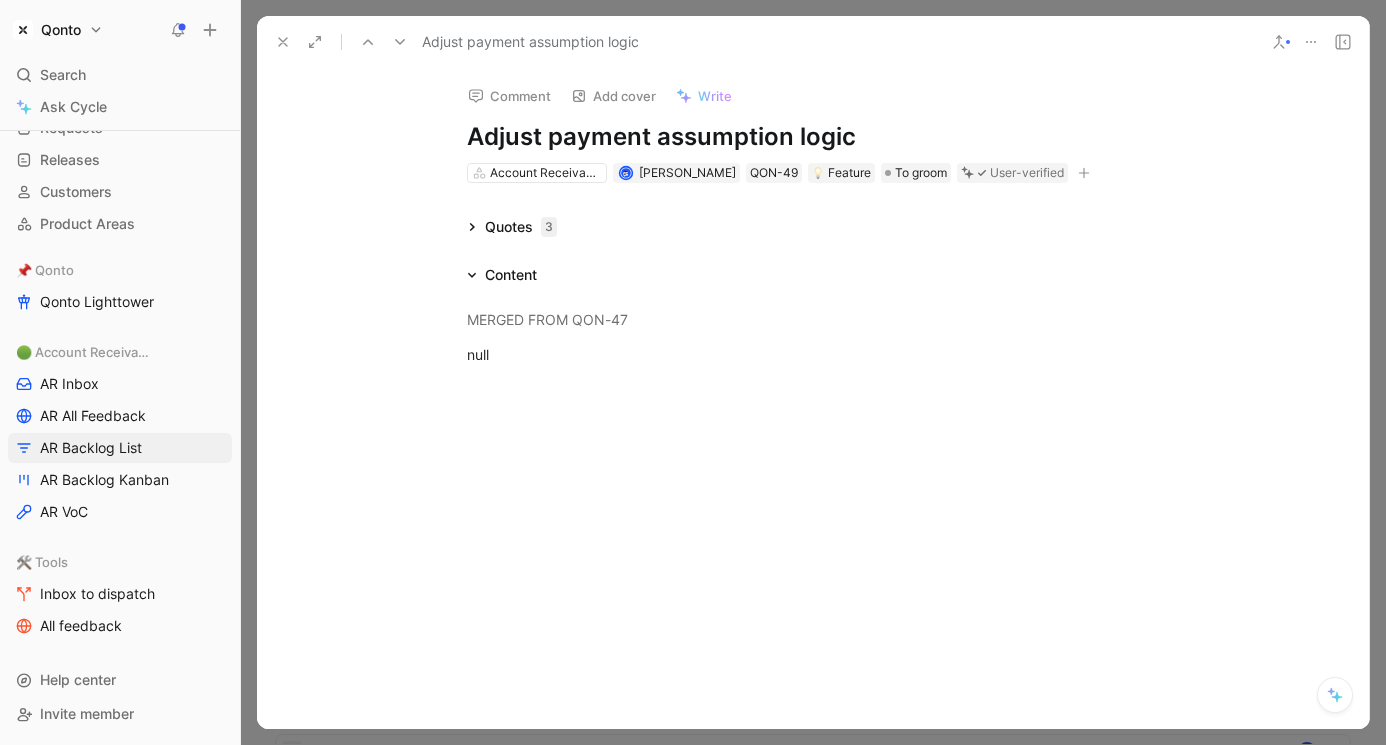 click 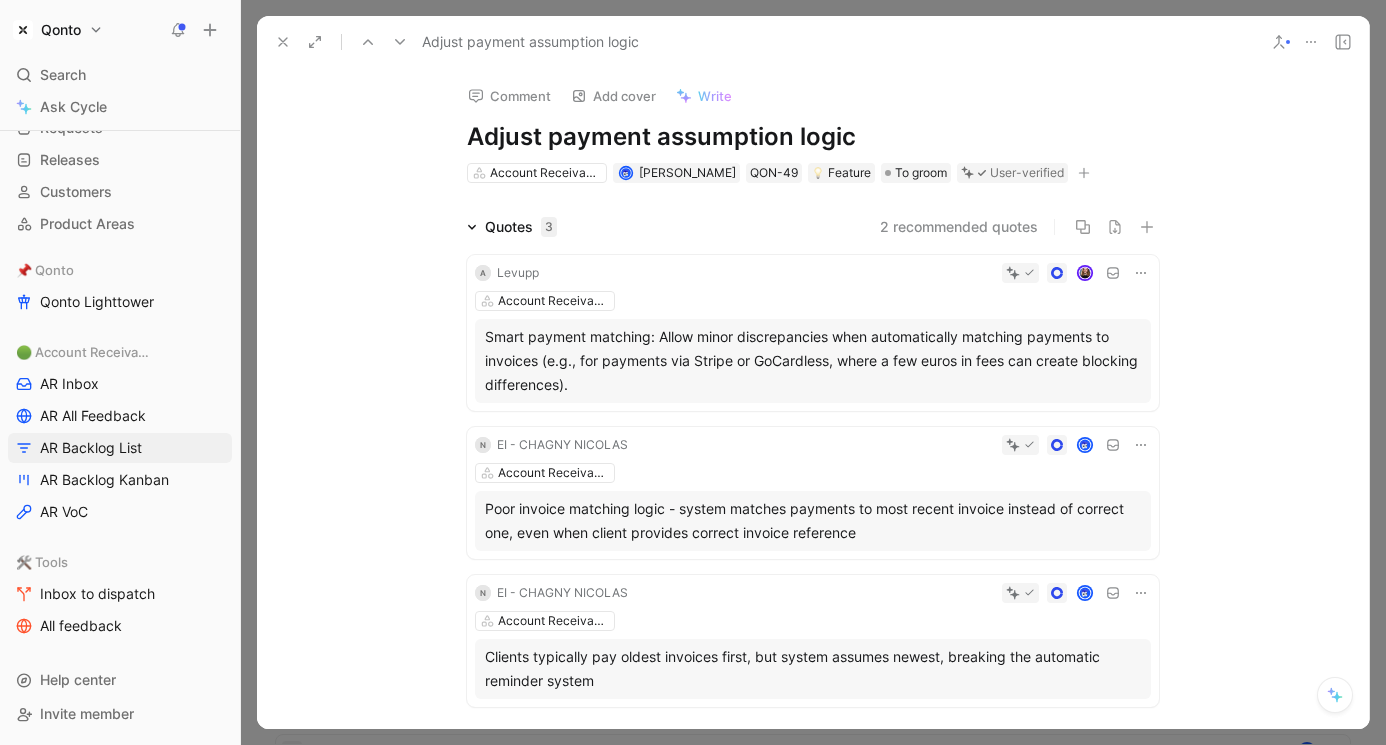 click on "Account Receivable" at bounding box center [813, 301] 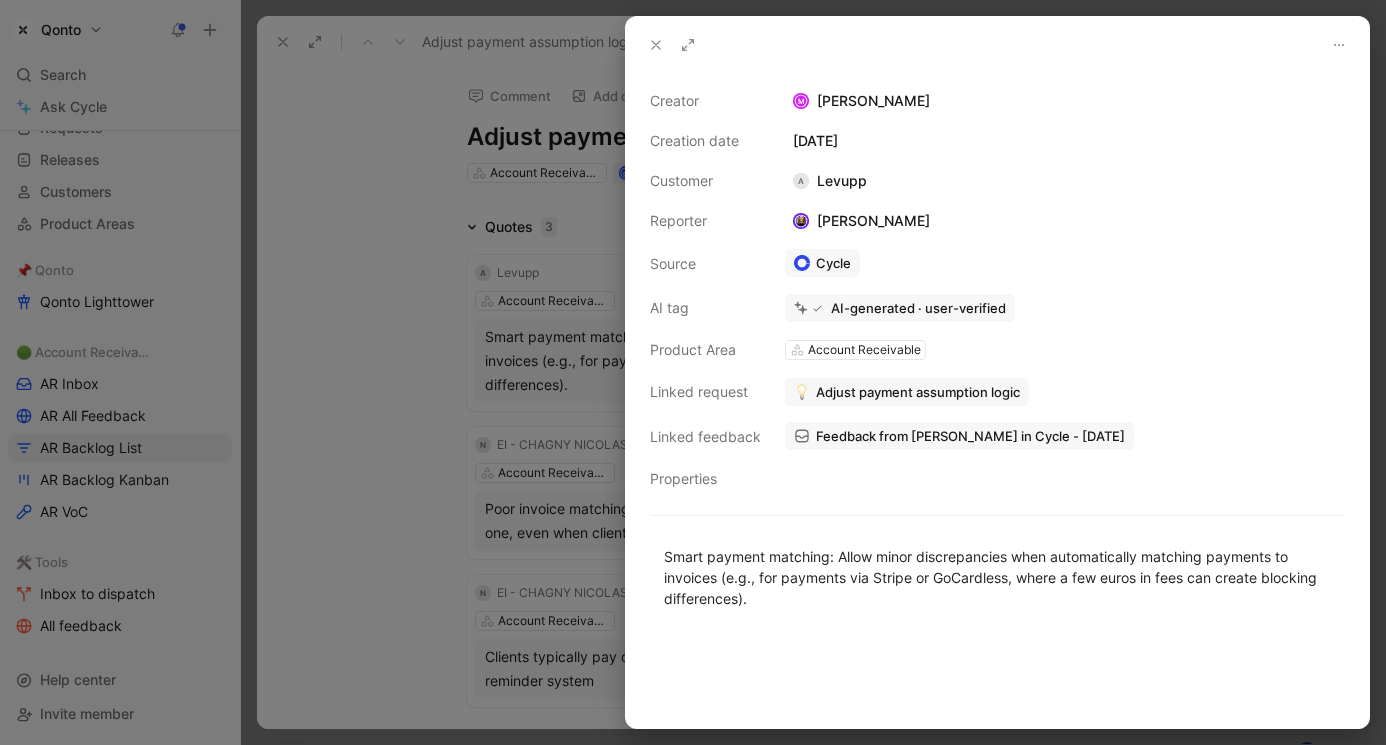 click on "Customer" at bounding box center (705, 181) 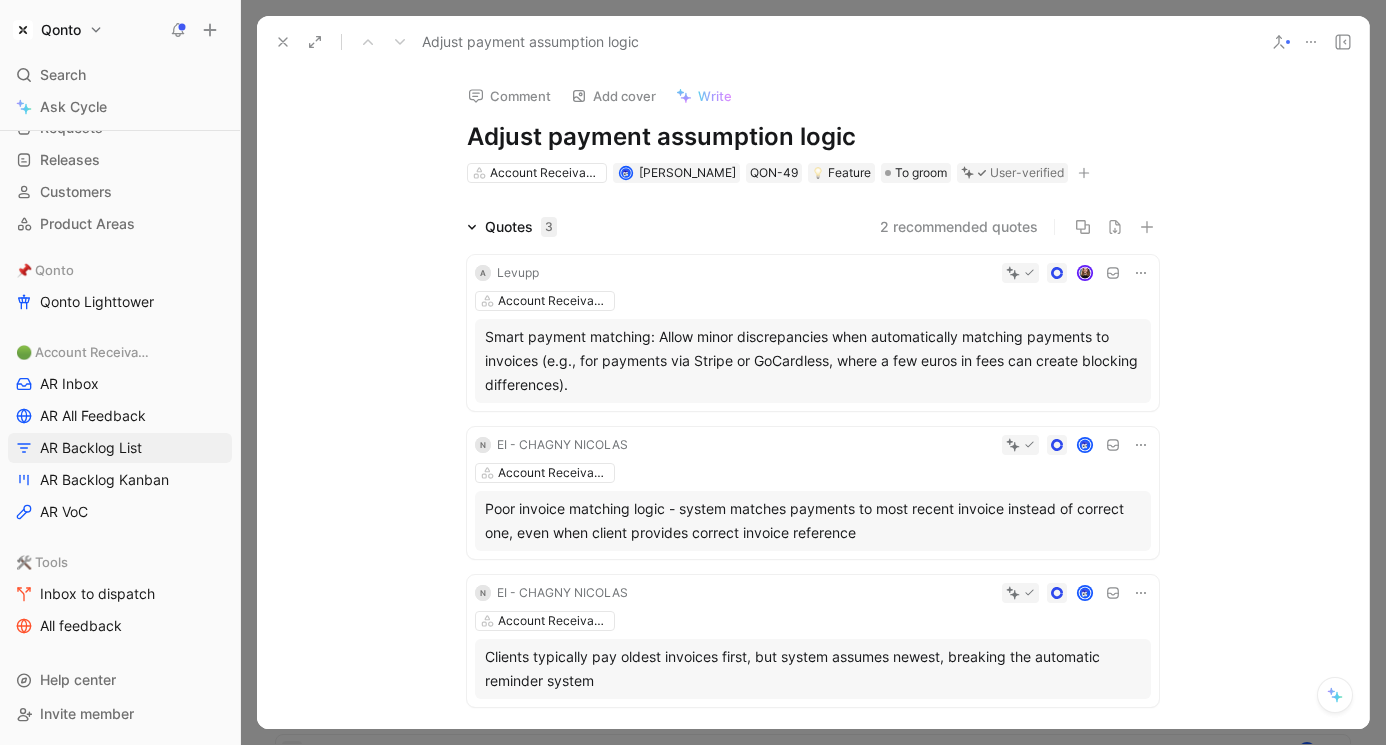 click on "EI - CHAGNY NICOLAS" at bounding box center (562, 445) 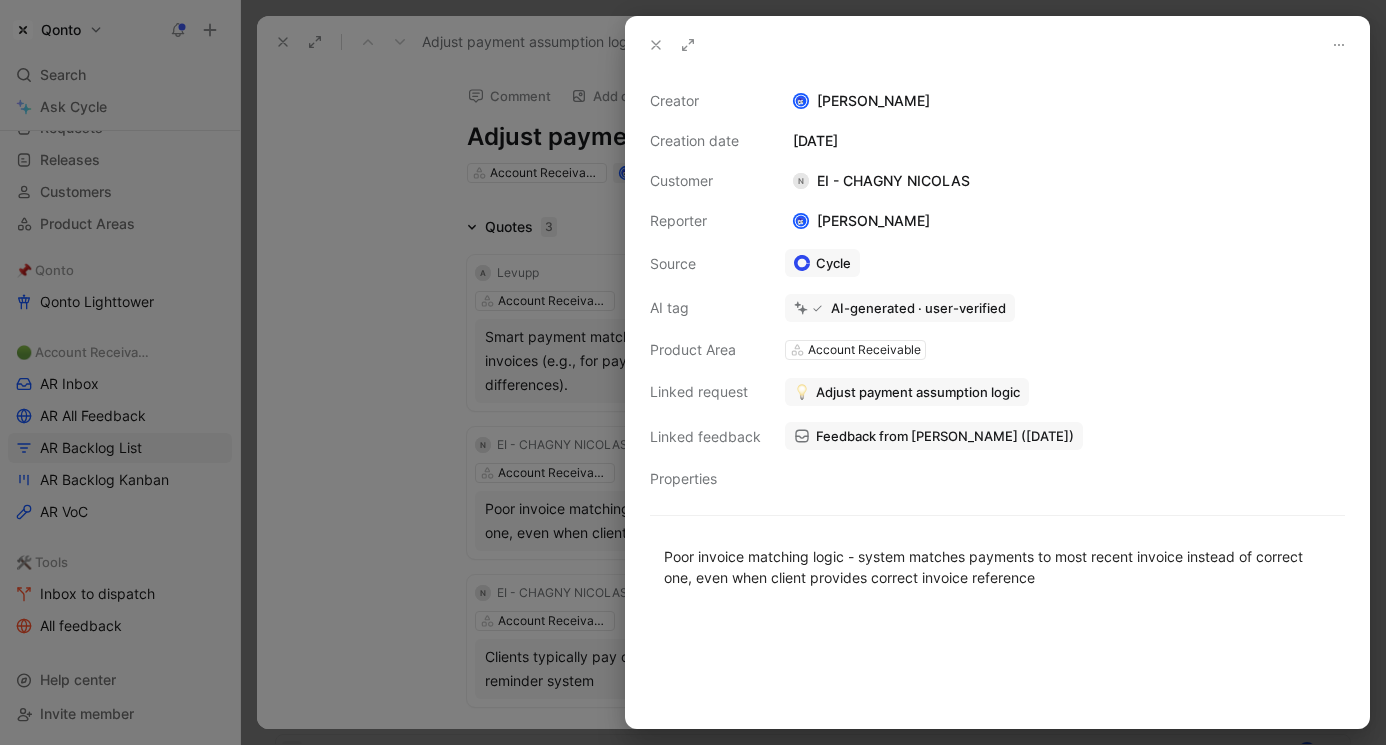 click on "N EI - CHAGNY NICOLAS" at bounding box center [881, 181] 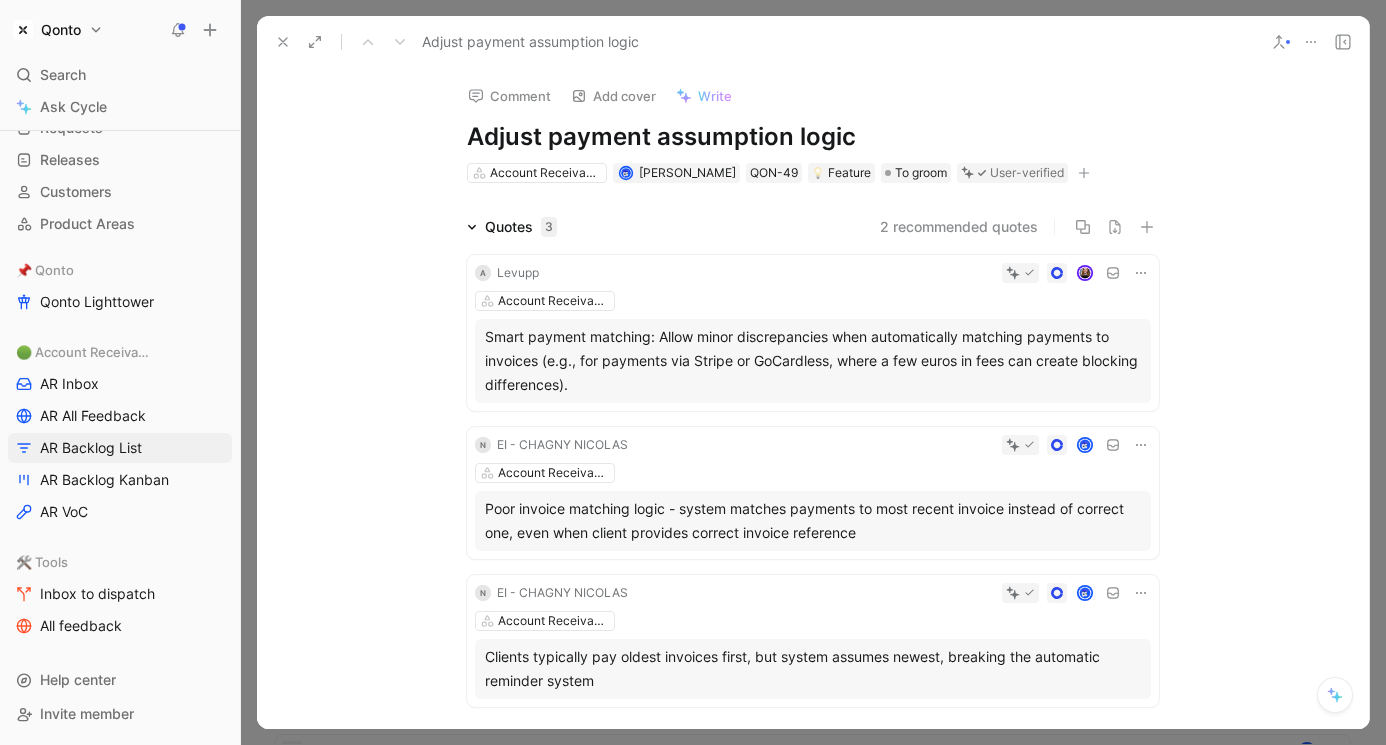 click on "EI - CHAGNY NICOLAS" at bounding box center [562, 445] 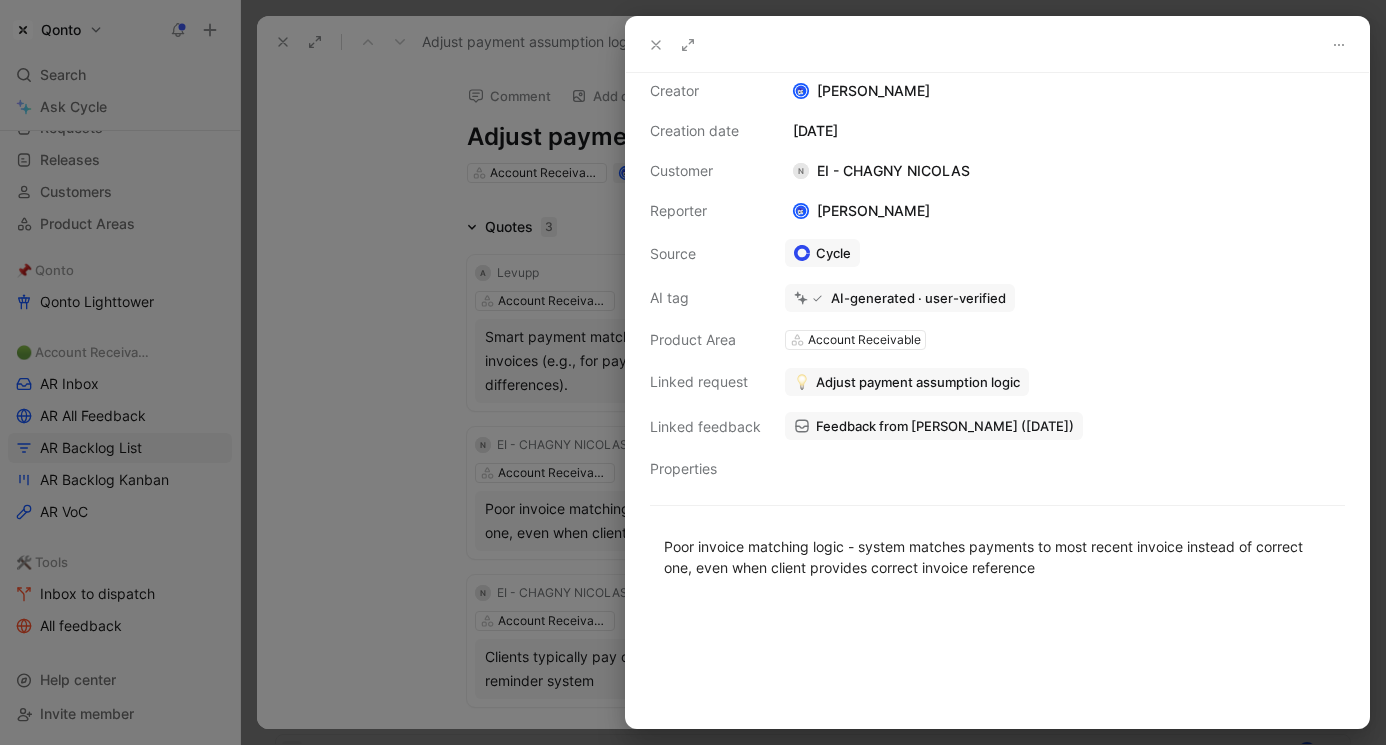 scroll, scrollTop: 0, scrollLeft: 0, axis: both 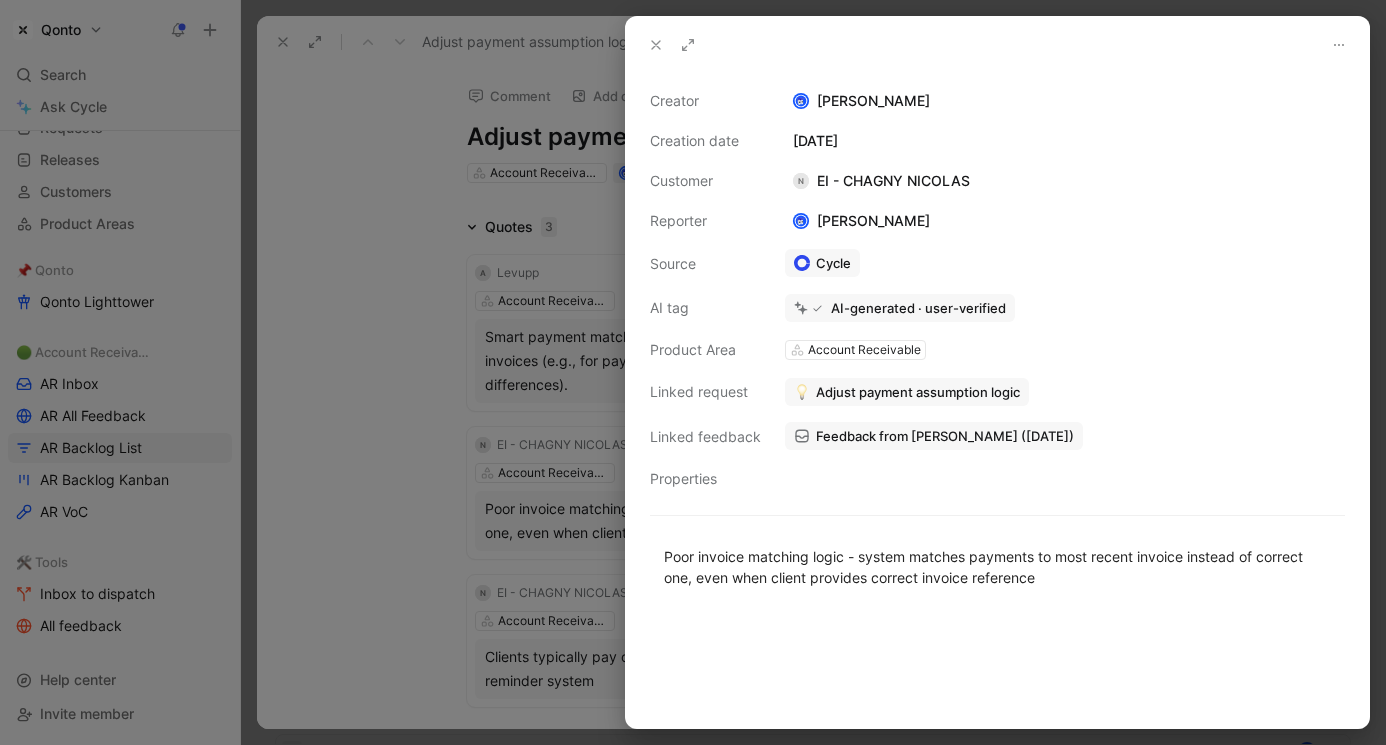 click on "Feedback from [PERSON_NAME] ([DATE])" at bounding box center [945, 436] 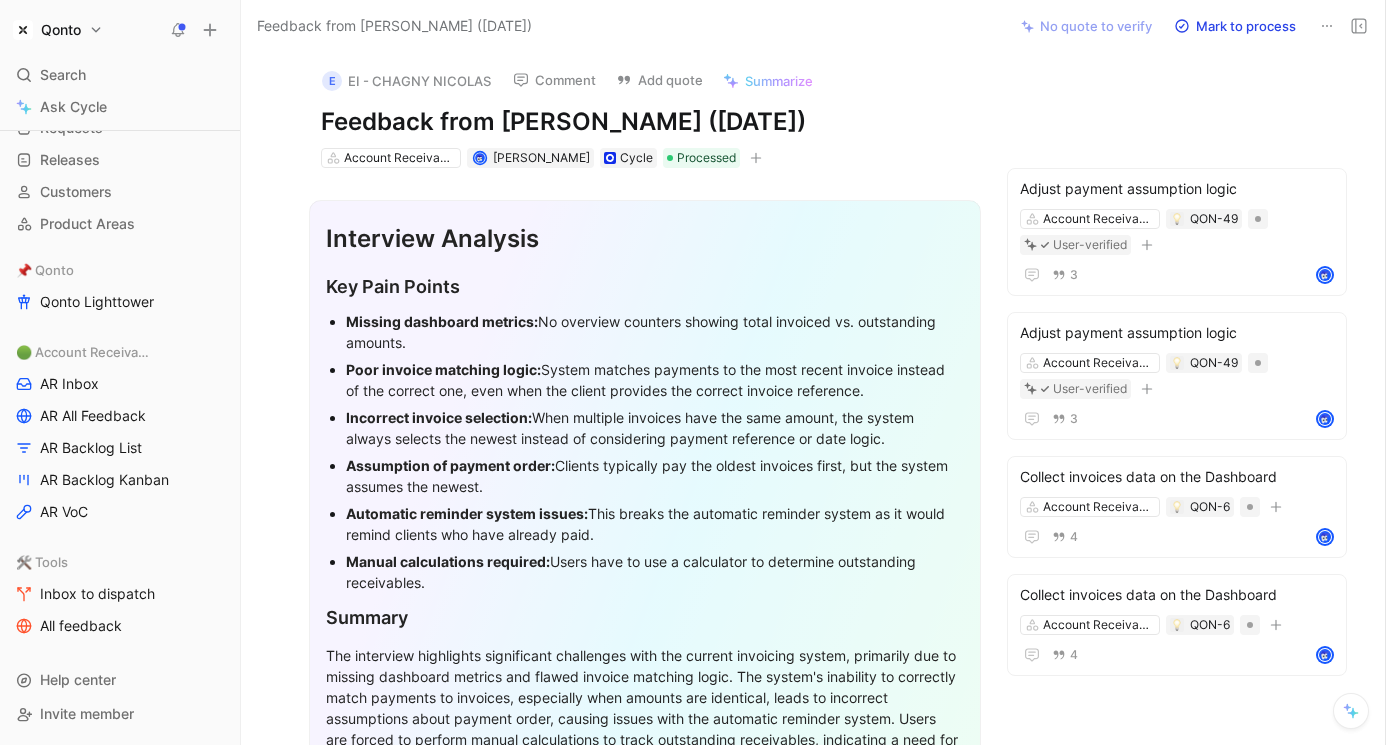 click on "E EI - CHAGNY NICOLAS" at bounding box center (406, 81) 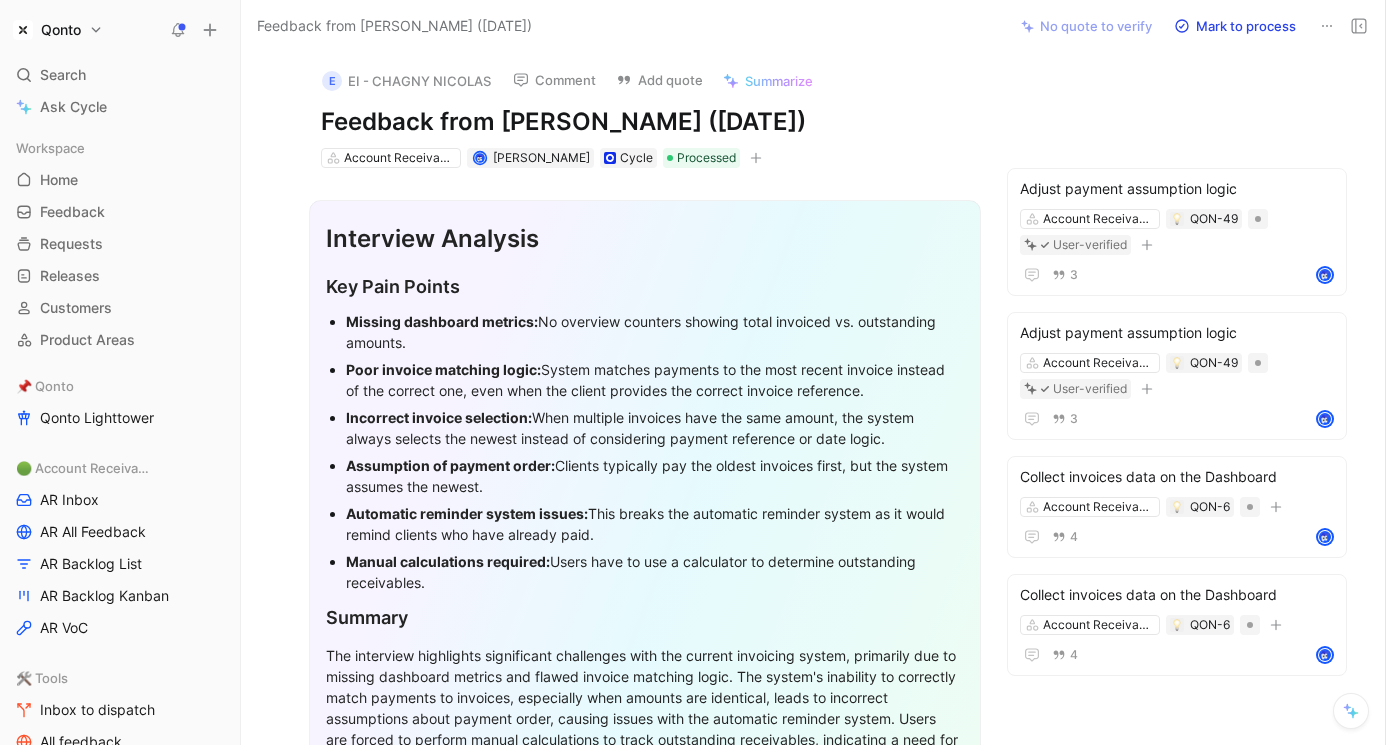 click on "E EI - CHAGNY NICOLAS" at bounding box center [406, 81] 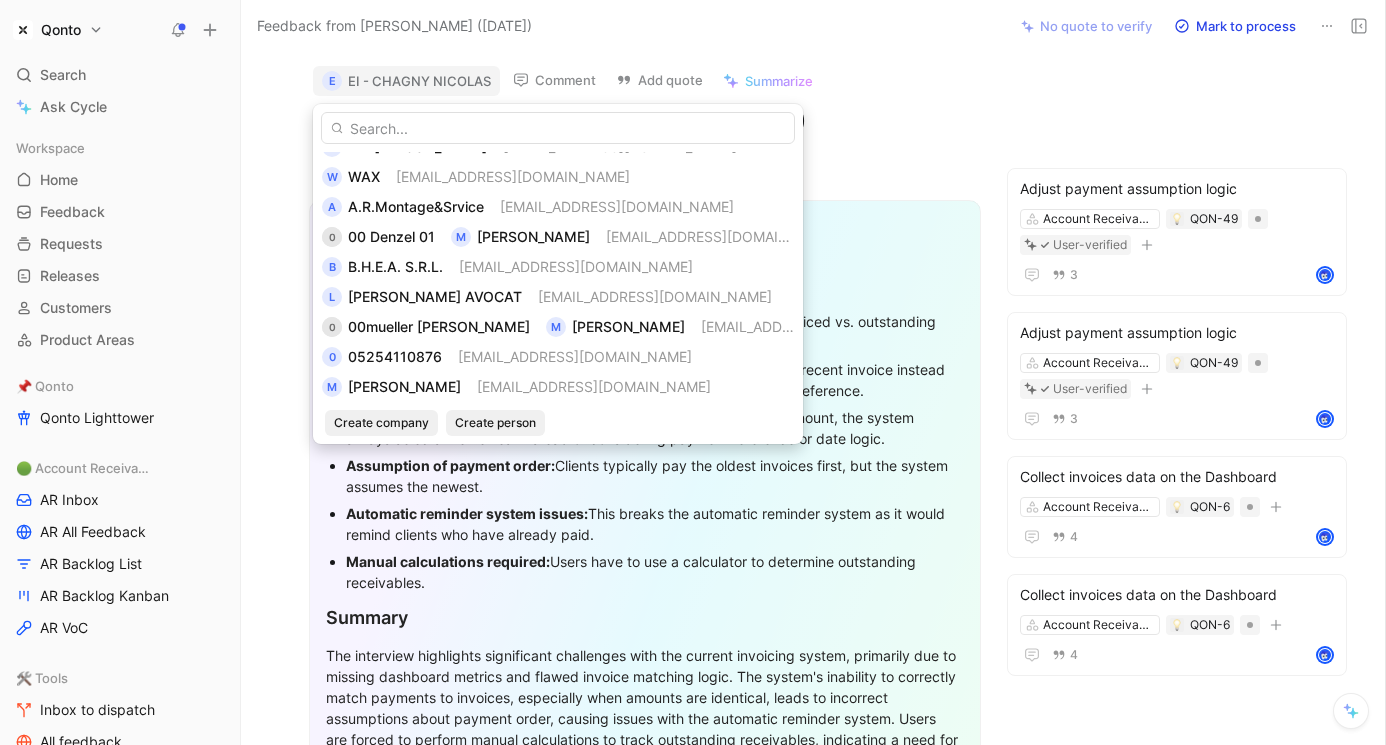 scroll, scrollTop: 0, scrollLeft: 0, axis: both 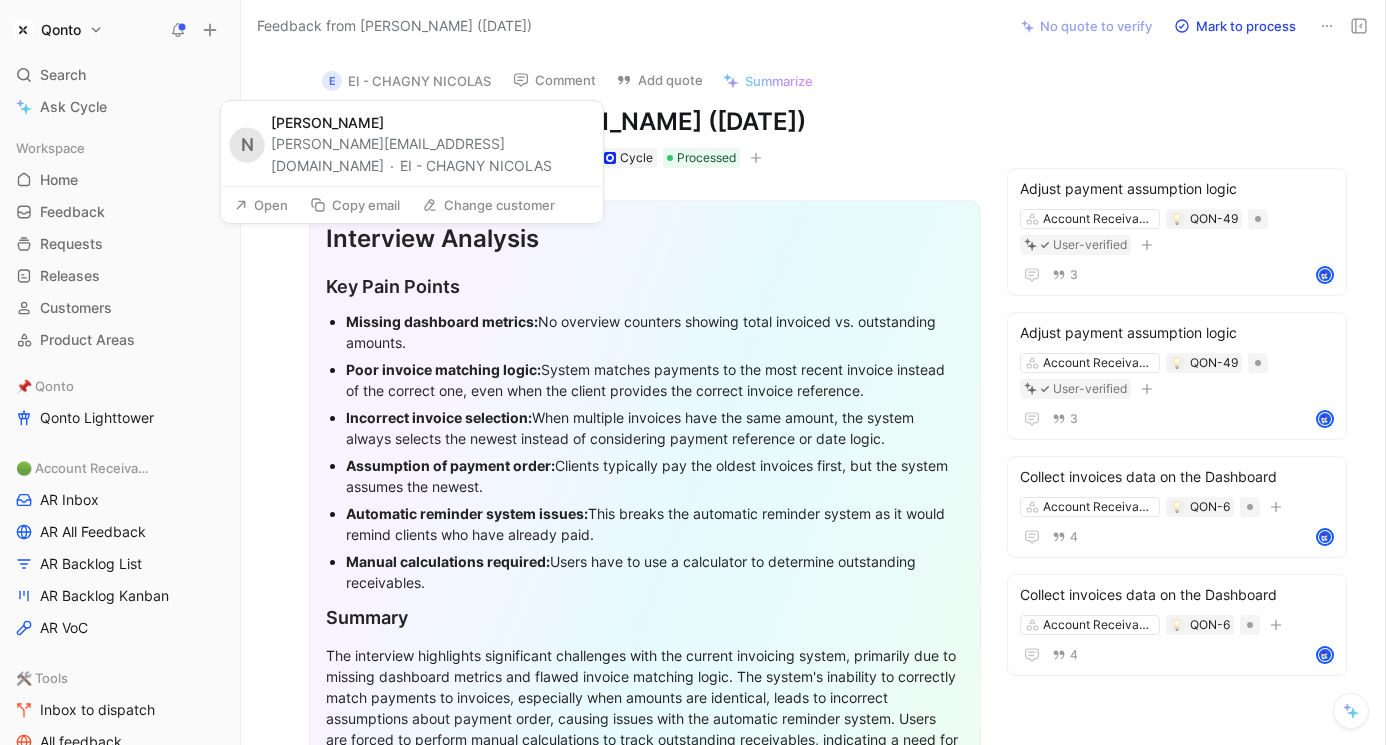 click on "Open" at bounding box center (261, 205) 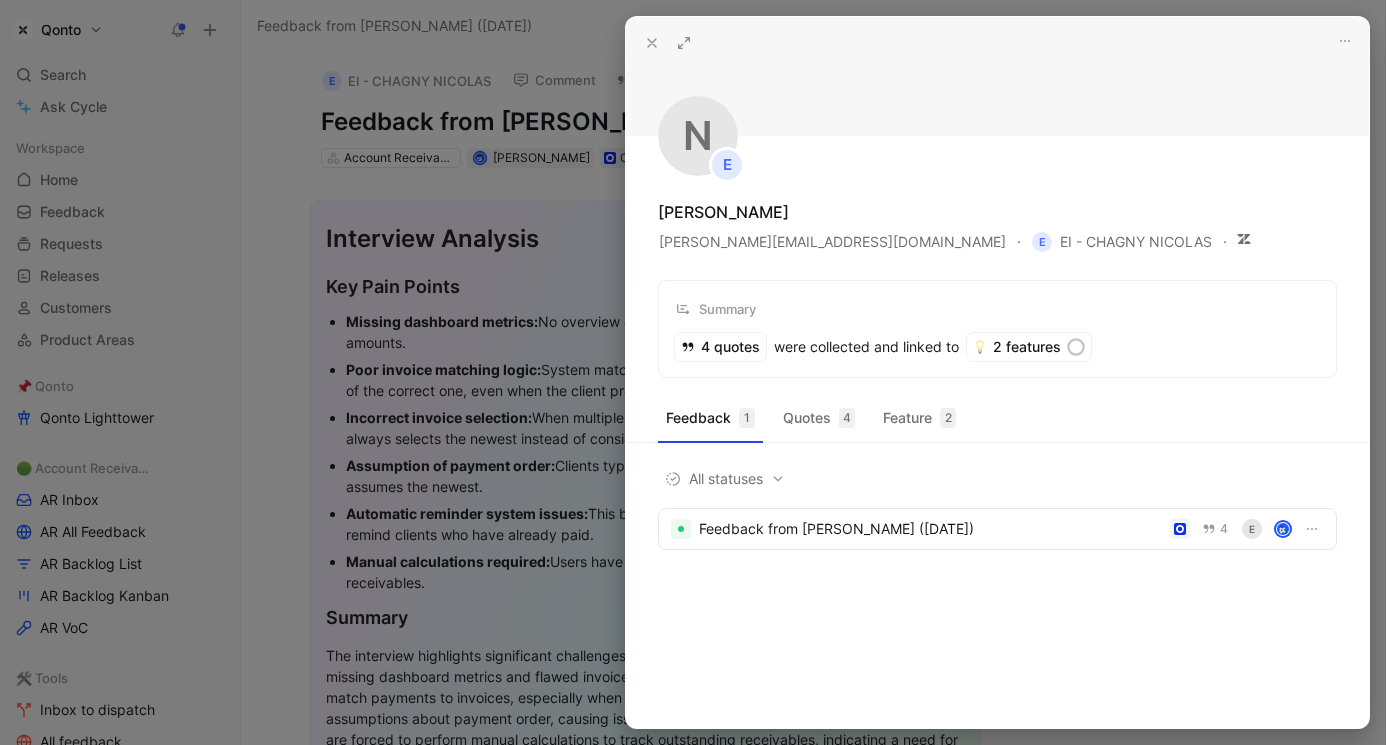 click at bounding box center (693, 372) 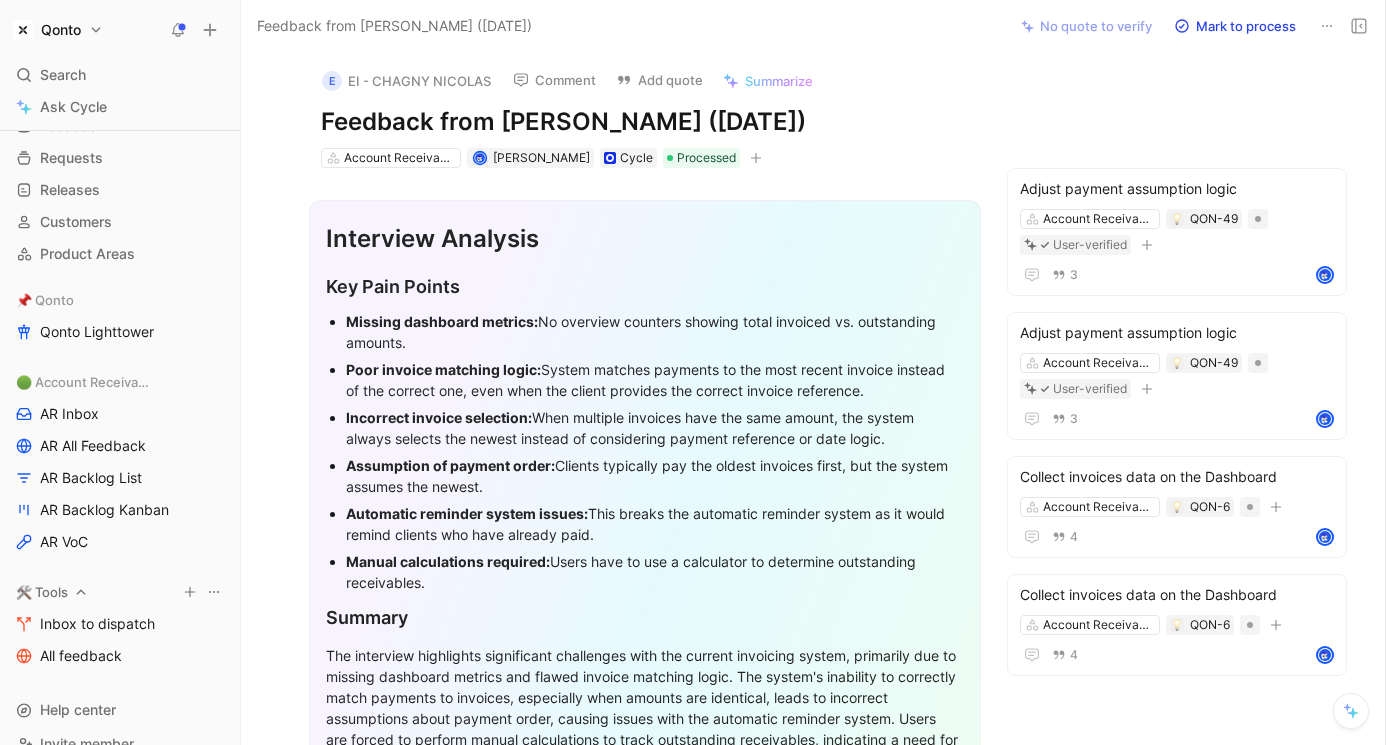 scroll, scrollTop: 90, scrollLeft: 0, axis: vertical 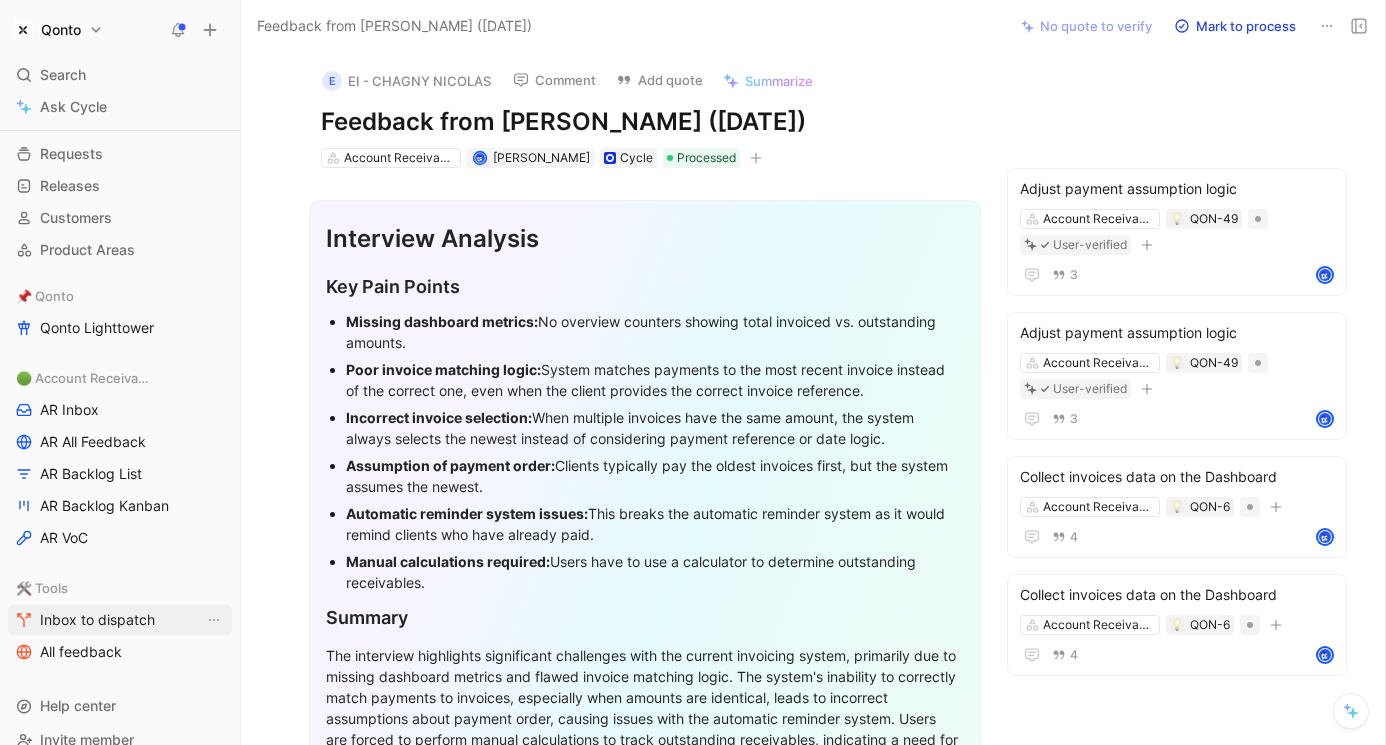 click on "Inbox to dispatch" at bounding box center (97, 620) 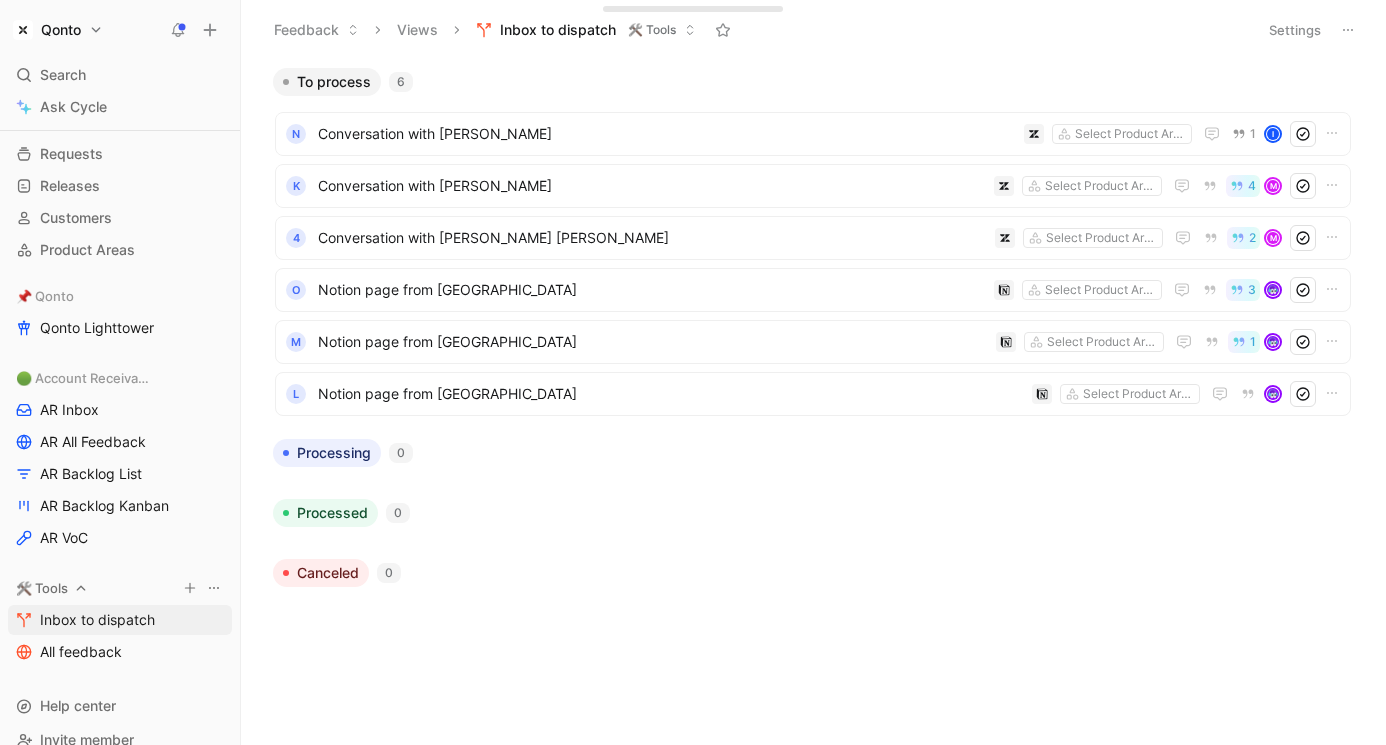 scroll, scrollTop: 0, scrollLeft: 0, axis: both 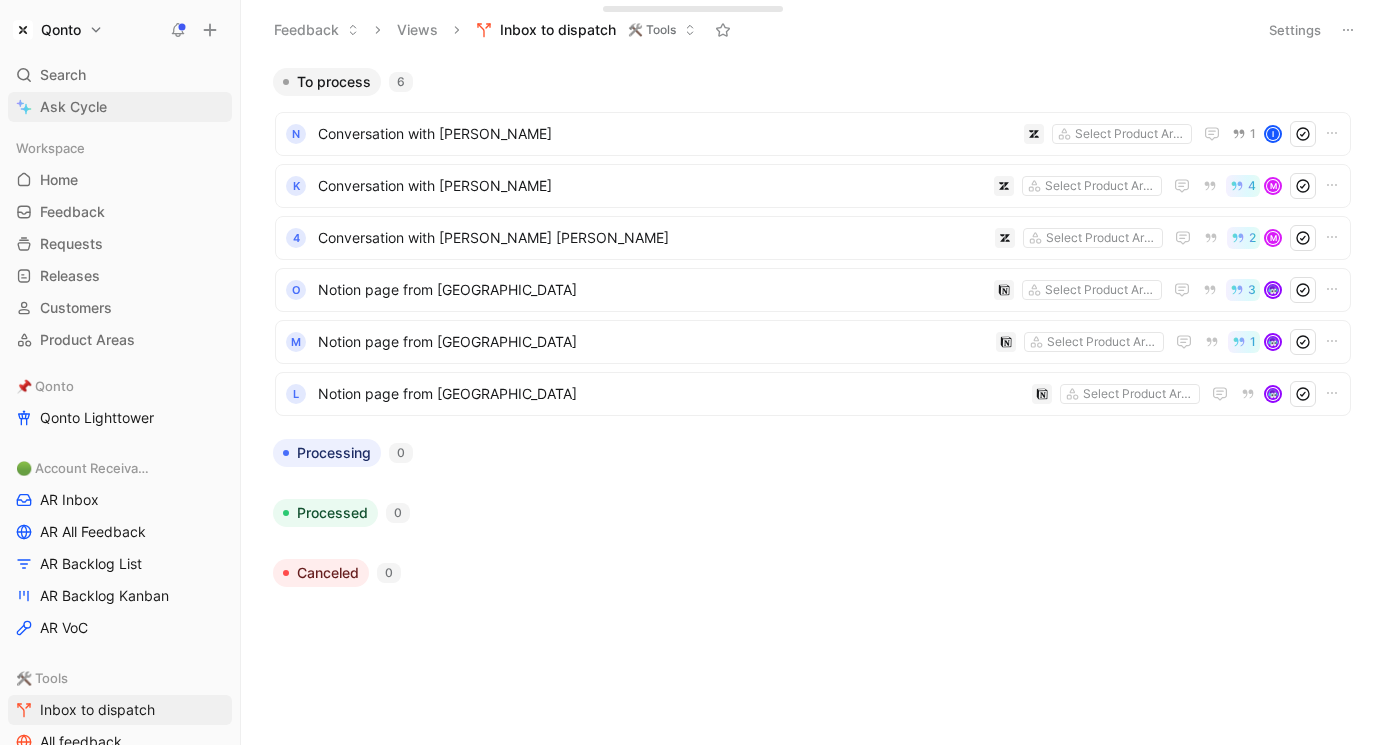 click on "Ask Cycle" at bounding box center (73, 107) 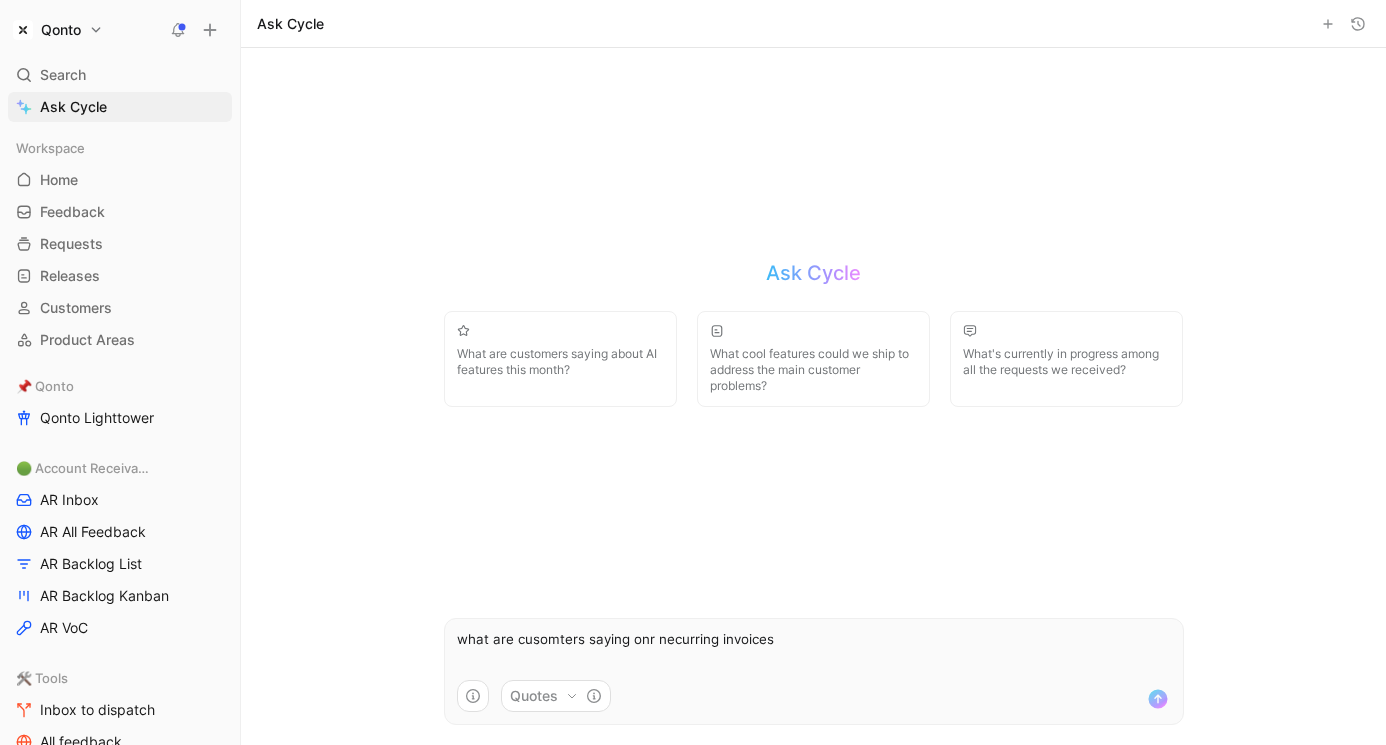 type on "what are cusomters saying onr necurring invoices?" 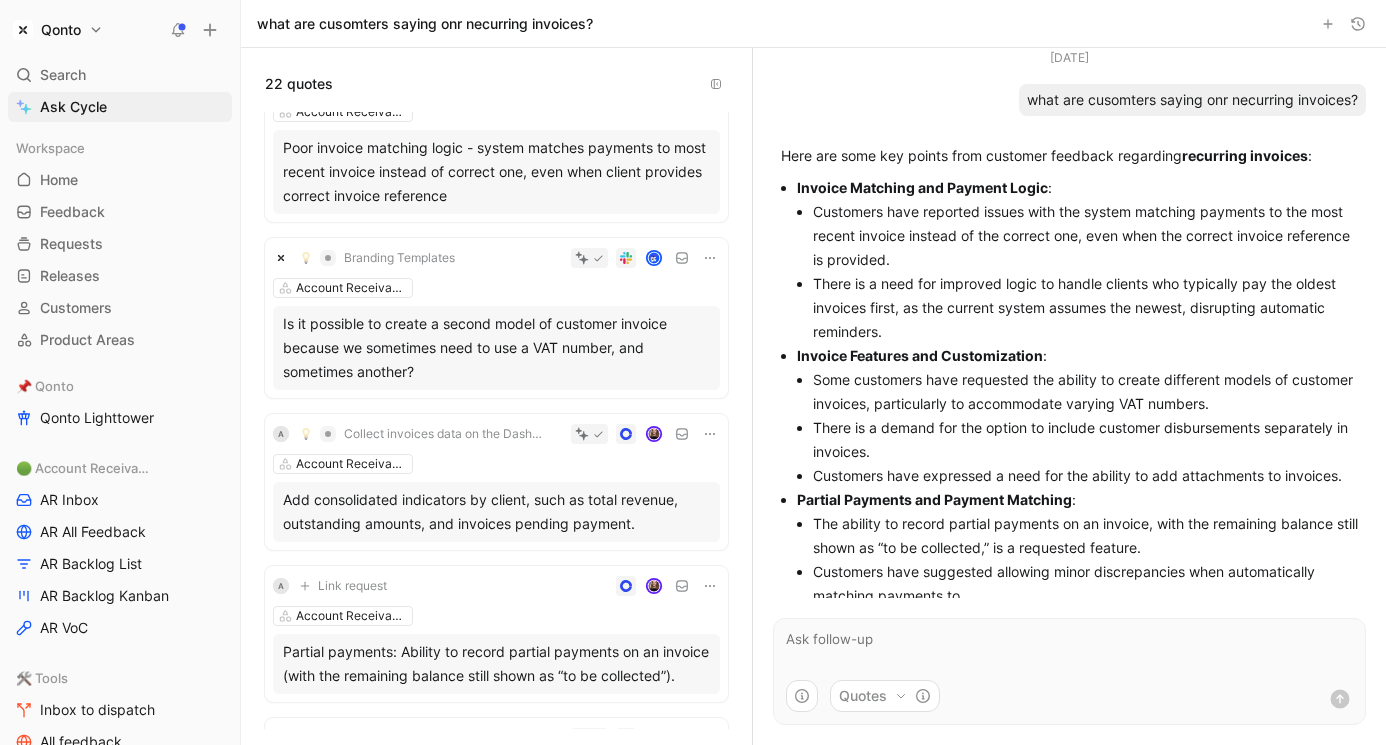 scroll, scrollTop: 378, scrollLeft: 0, axis: vertical 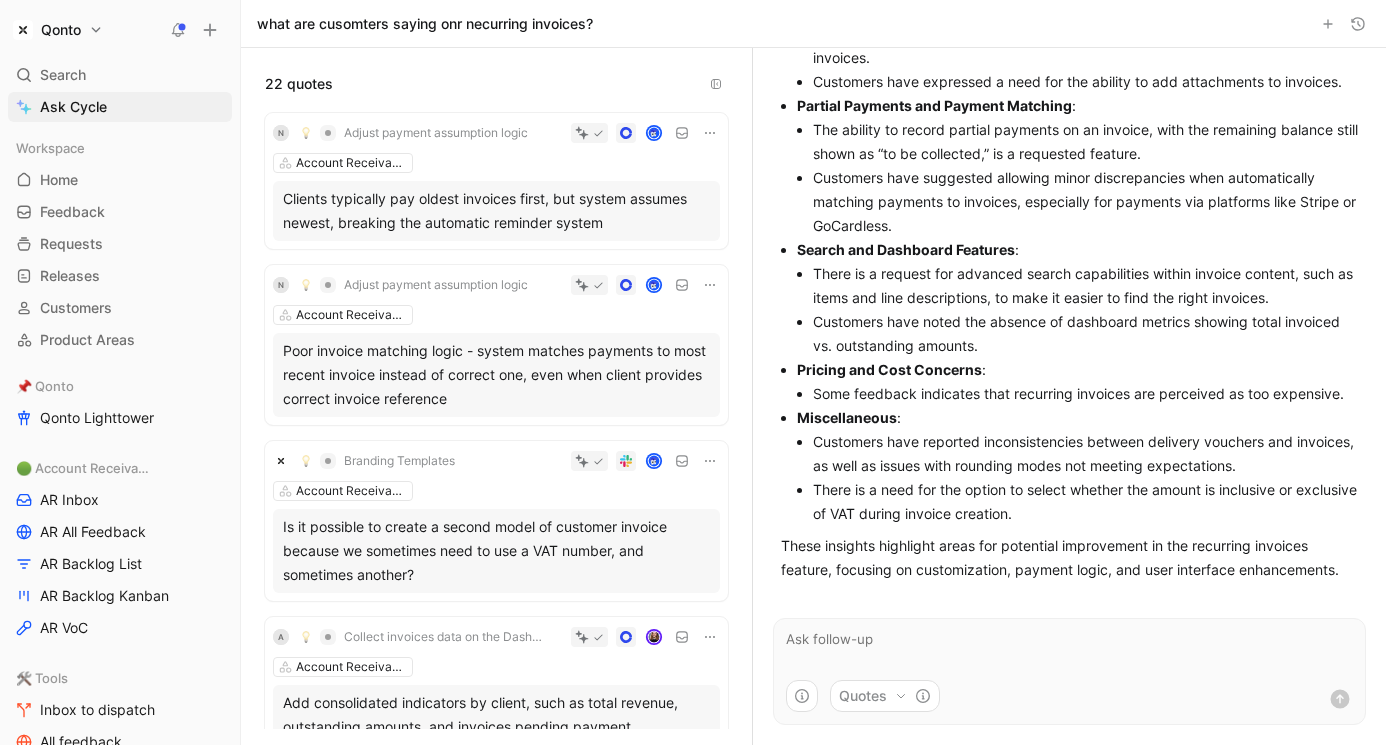 click on "Quotes" at bounding box center [885, 696] 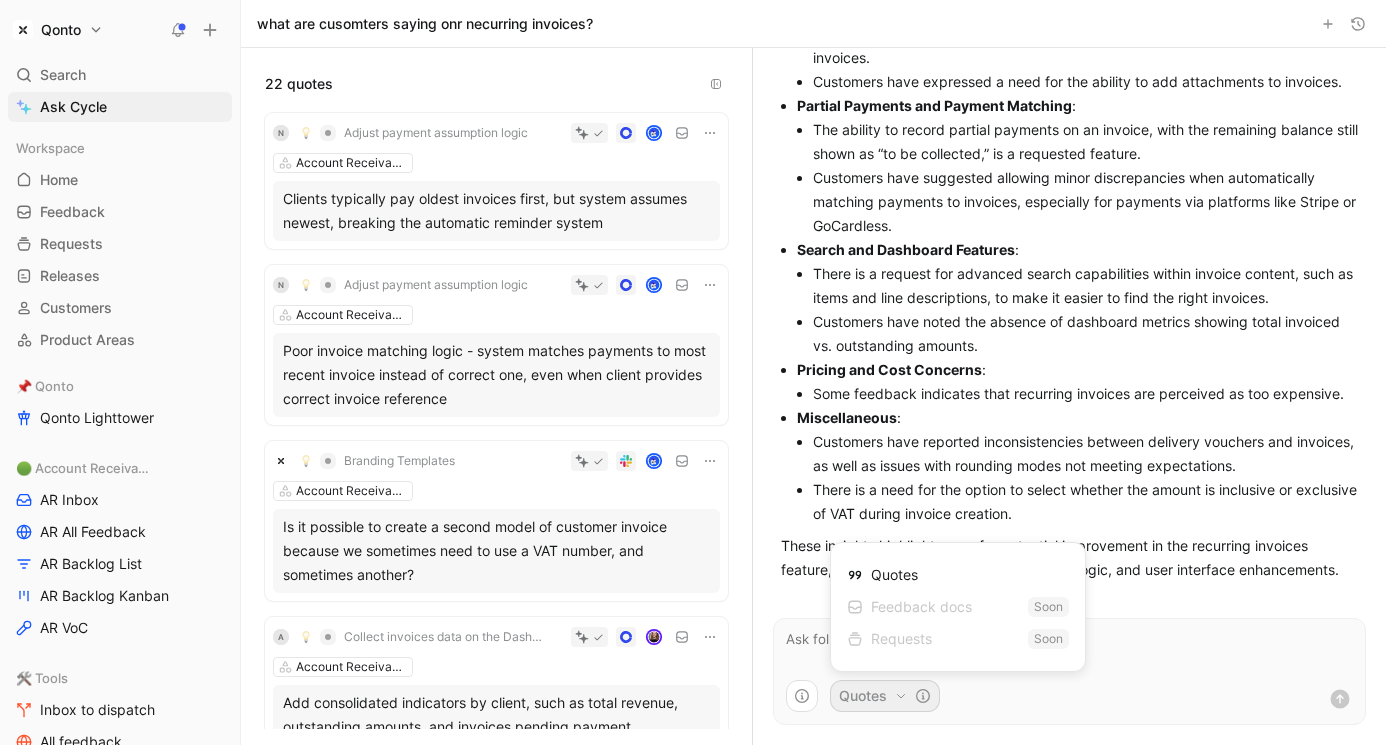 click on "Requests" at bounding box center (889, 639) 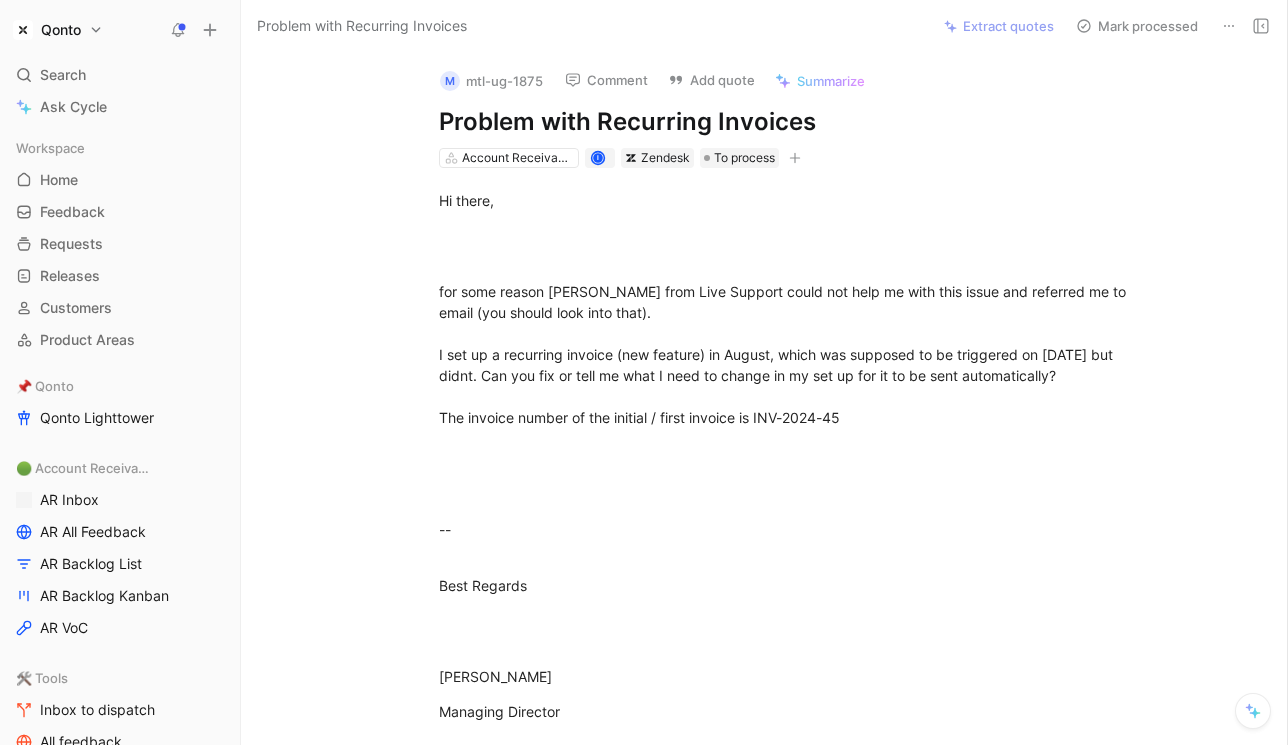 scroll, scrollTop: 0, scrollLeft: 0, axis: both 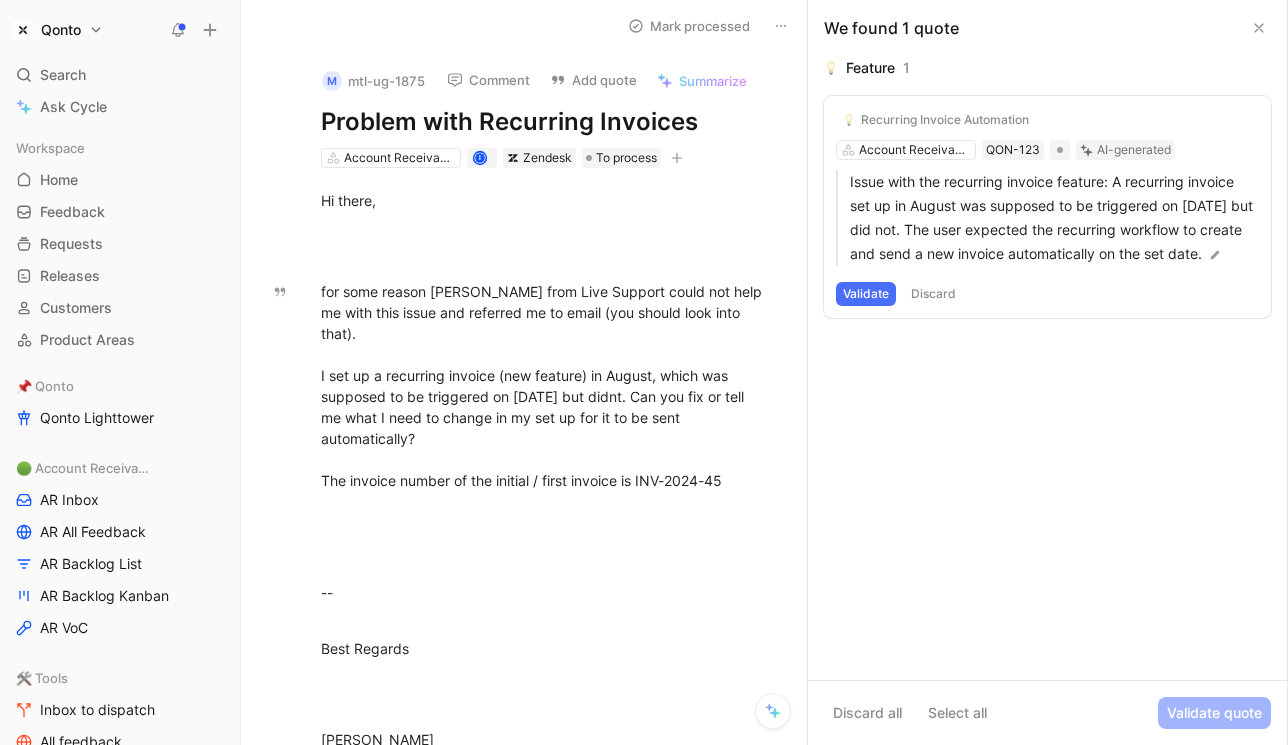 click on "Validate" at bounding box center (866, 294) 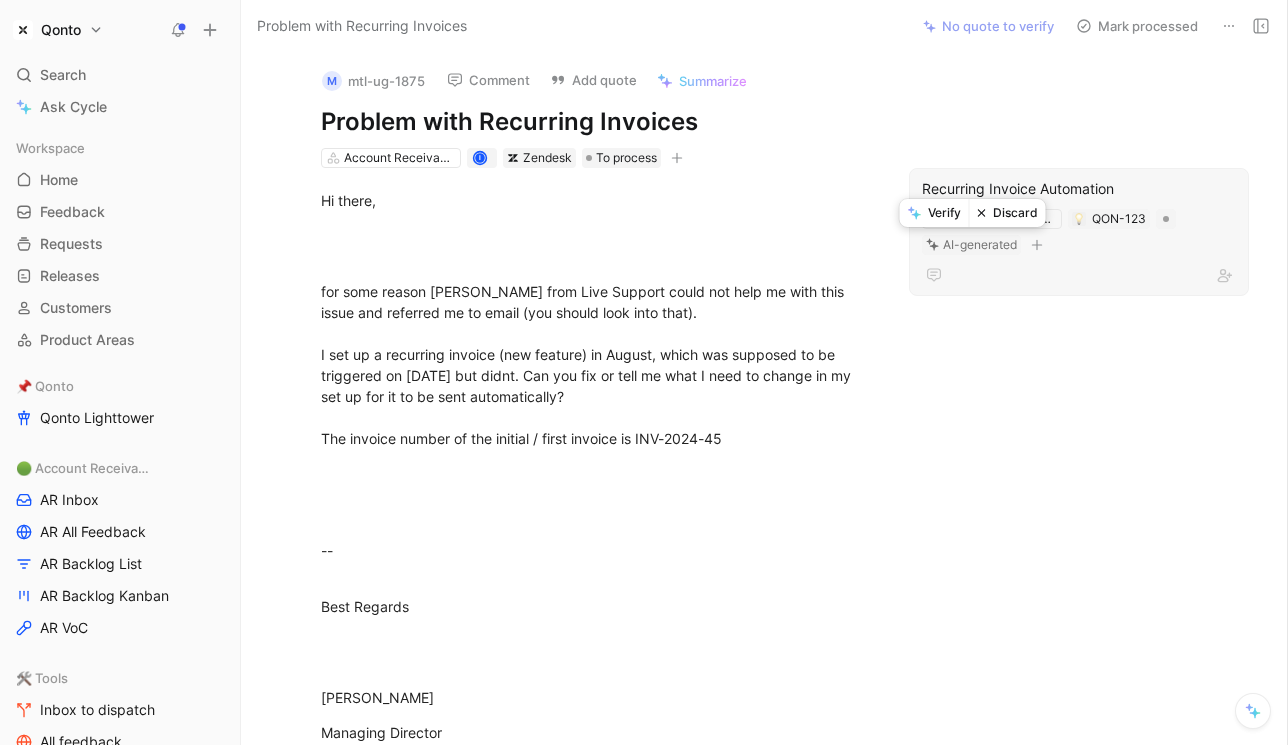click on "Verify" at bounding box center [934, 213] 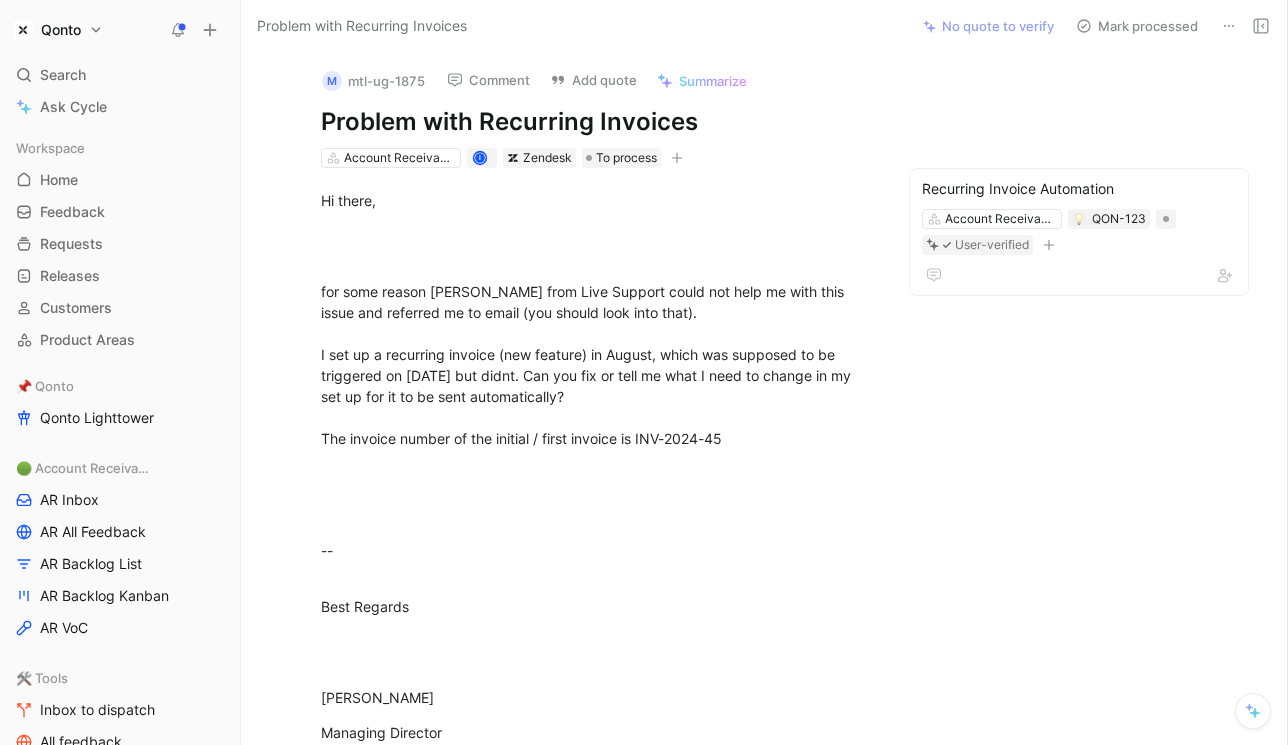 click on "Mark processed" at bounding box center [1137, 26] 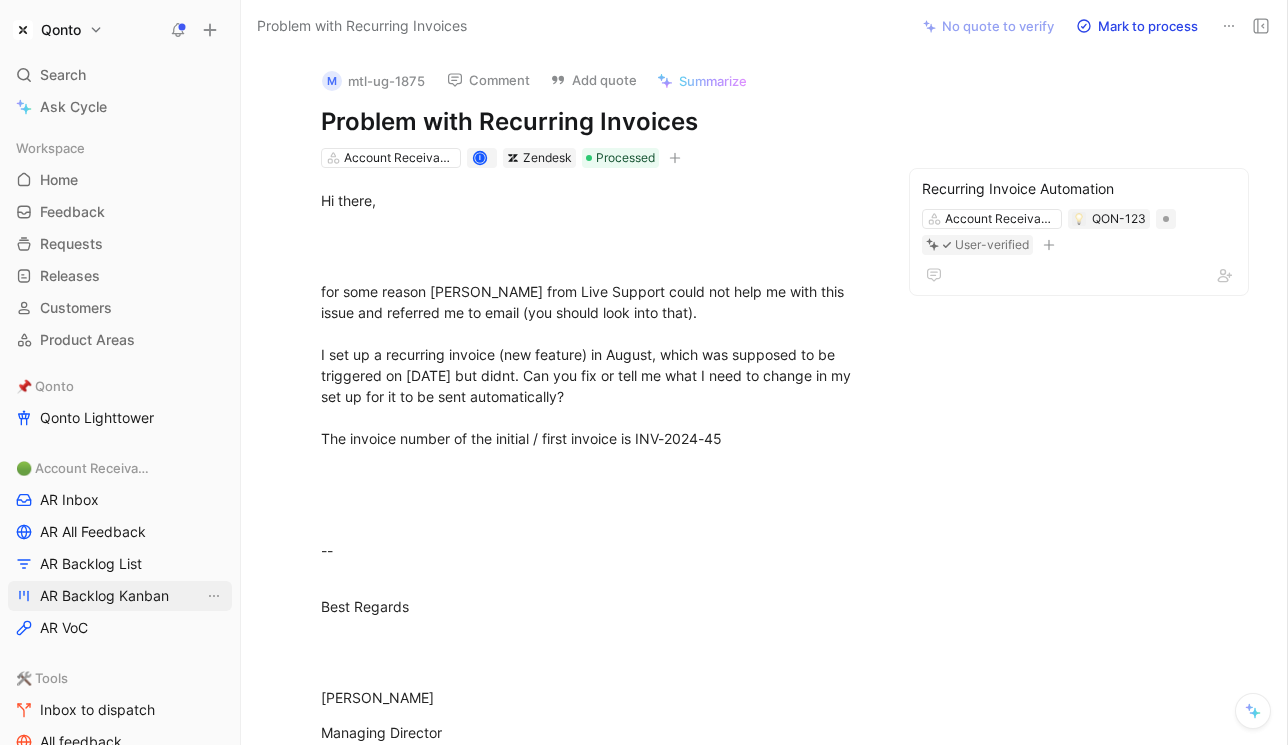 click on "AR Backlog Kanban" at bounding box center (104, 596) 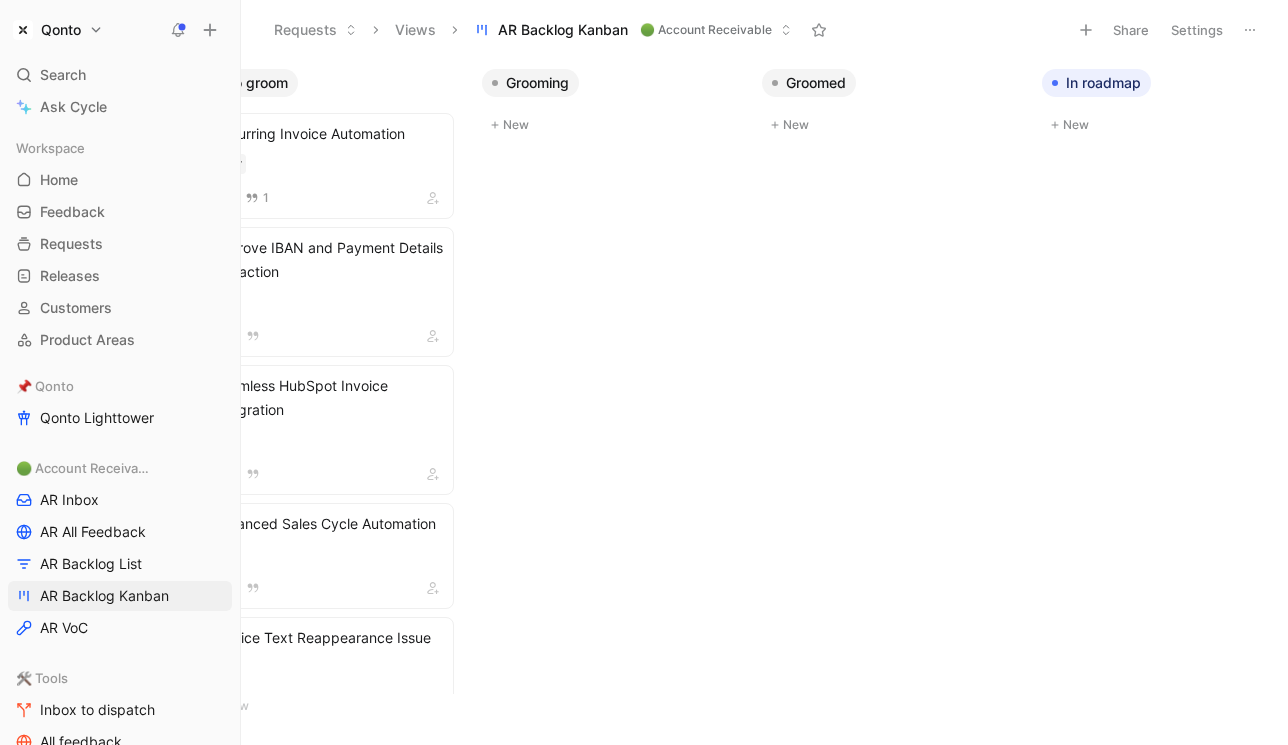 scroll, scrollTop: 0, scrollLeft: 121, axis: horizontal 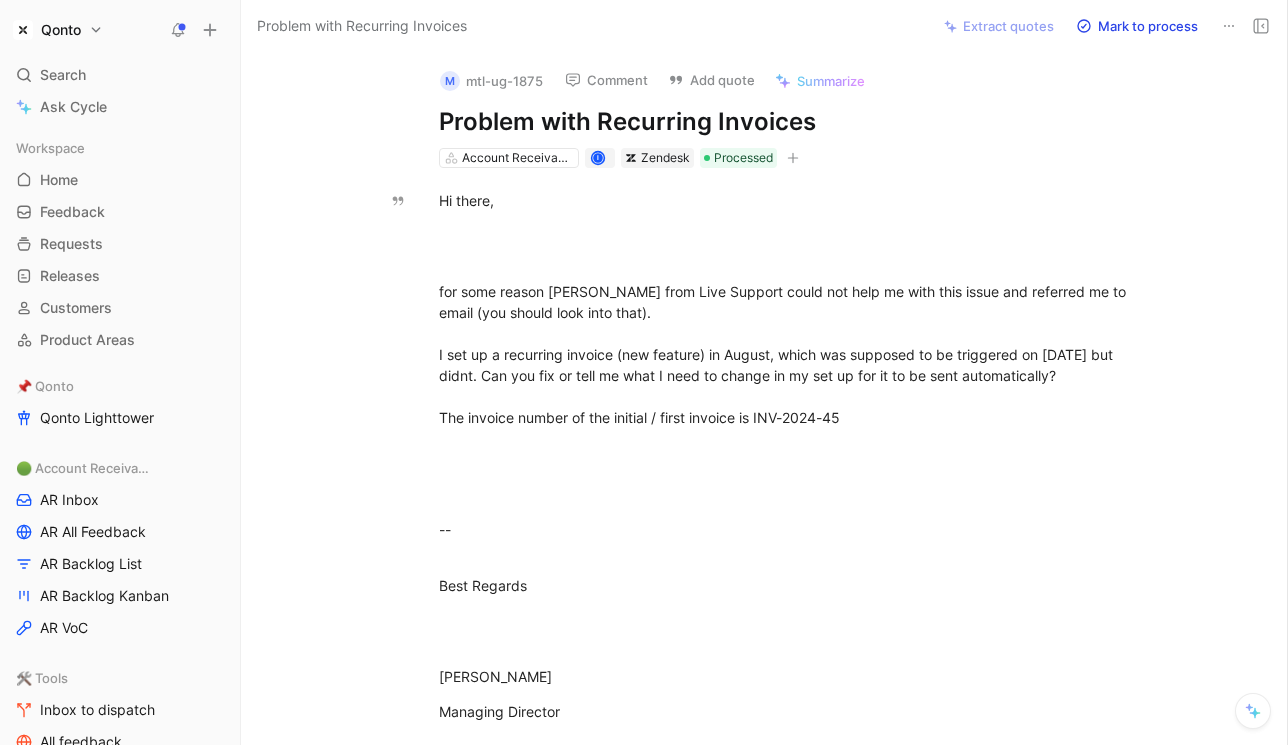 click at bounding box center (1229, 26) 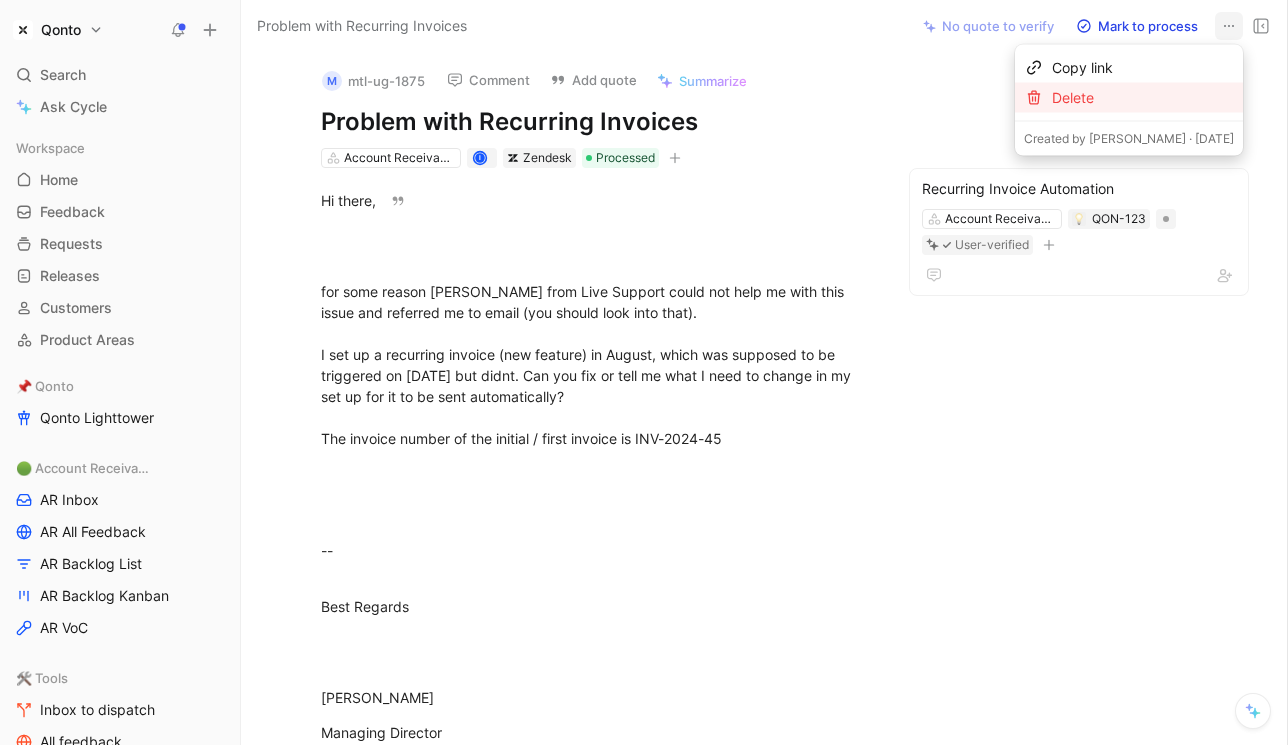 click on "Delete" at bounding box center [1143, 98] 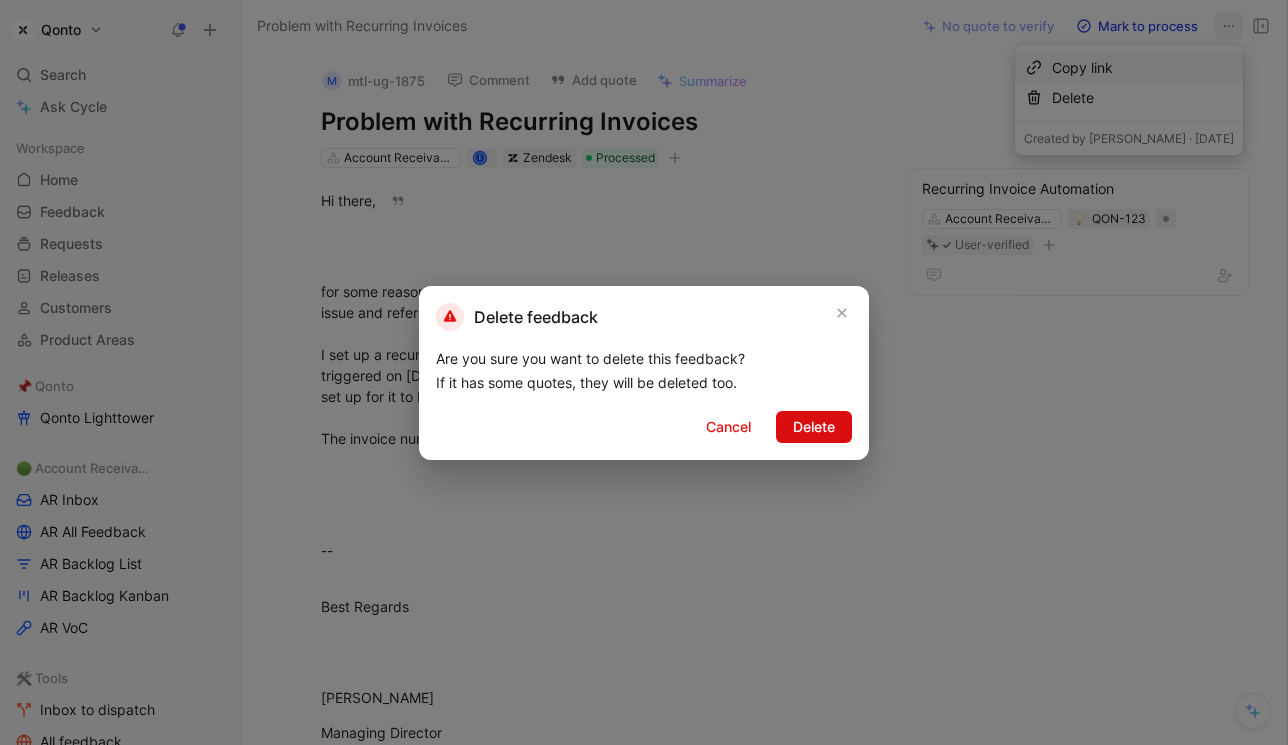 click on "Delete" at bounding box center [814, 427] 